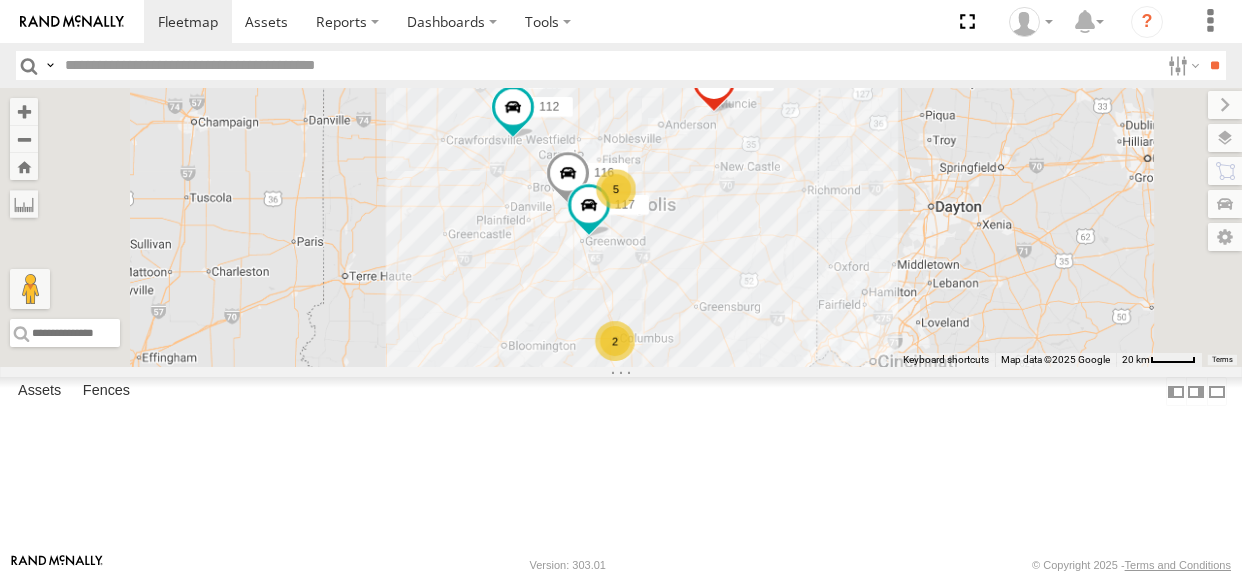 scroll, scrollTop: 0, scrollLeft: 0, axis: both 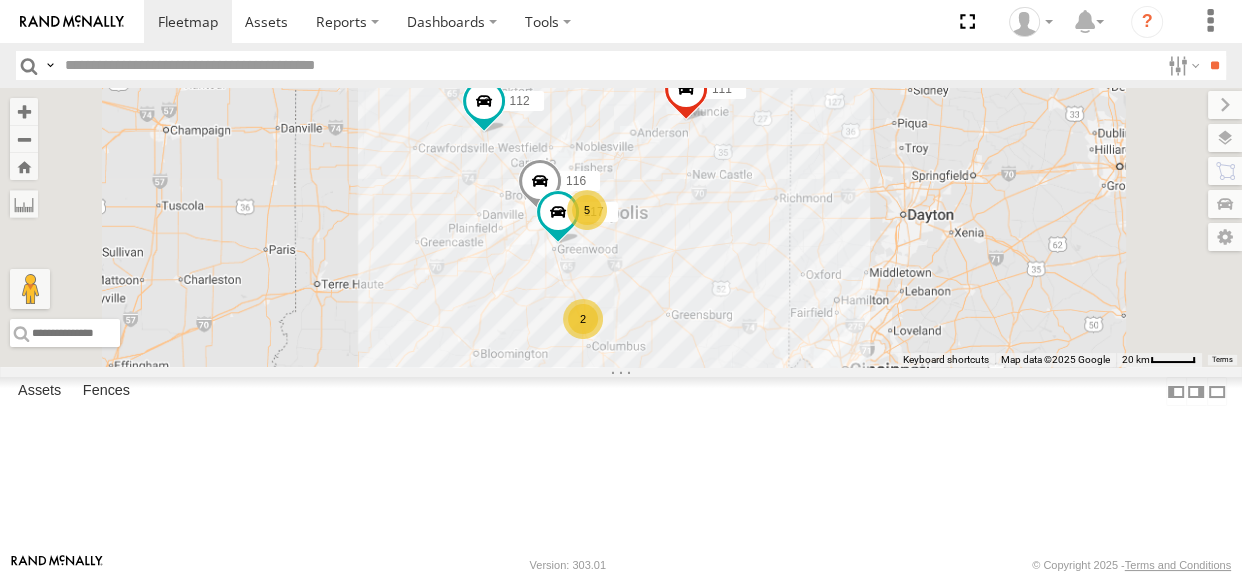 drag, startPoint x: 843, startPoint y: 243, endPoint x: 805, endPoint y: 240, distance: 38.118237 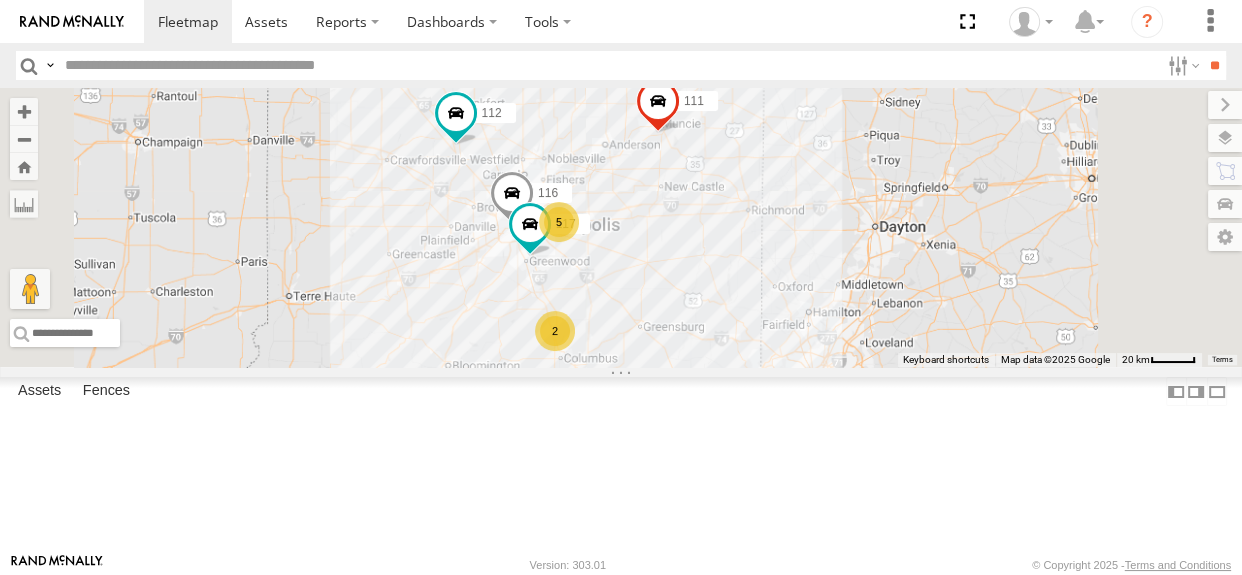 drag, startPoint x: 750, startPoint y: 311, endPoint x: 720, endPoint y: 325, distance: 33.105892 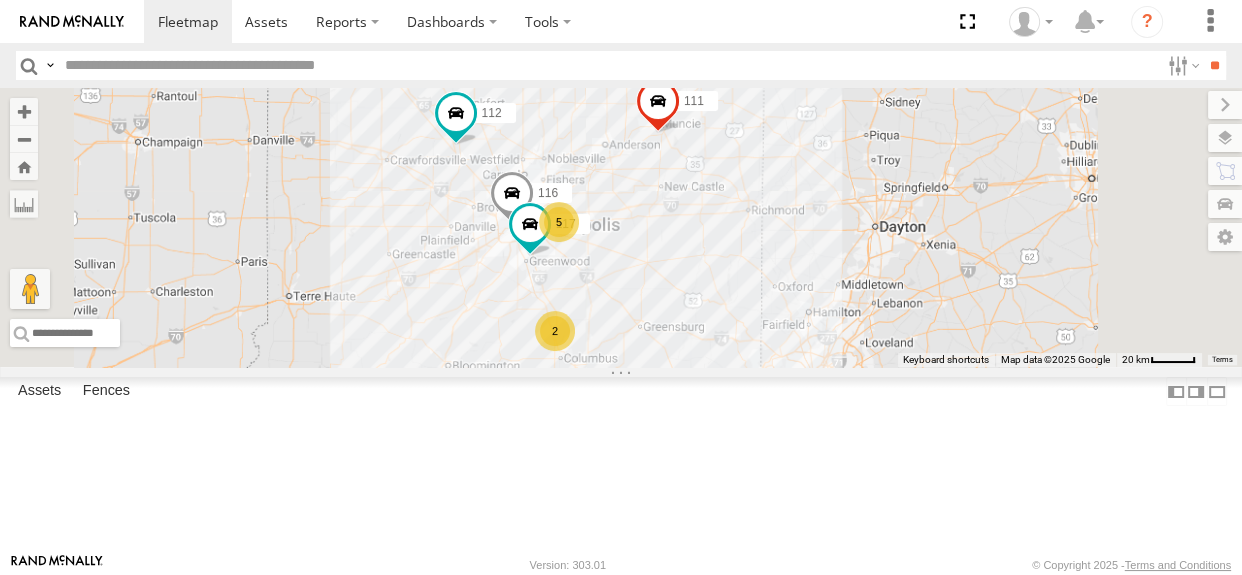 click on "2" at bounding box center [555, 331] 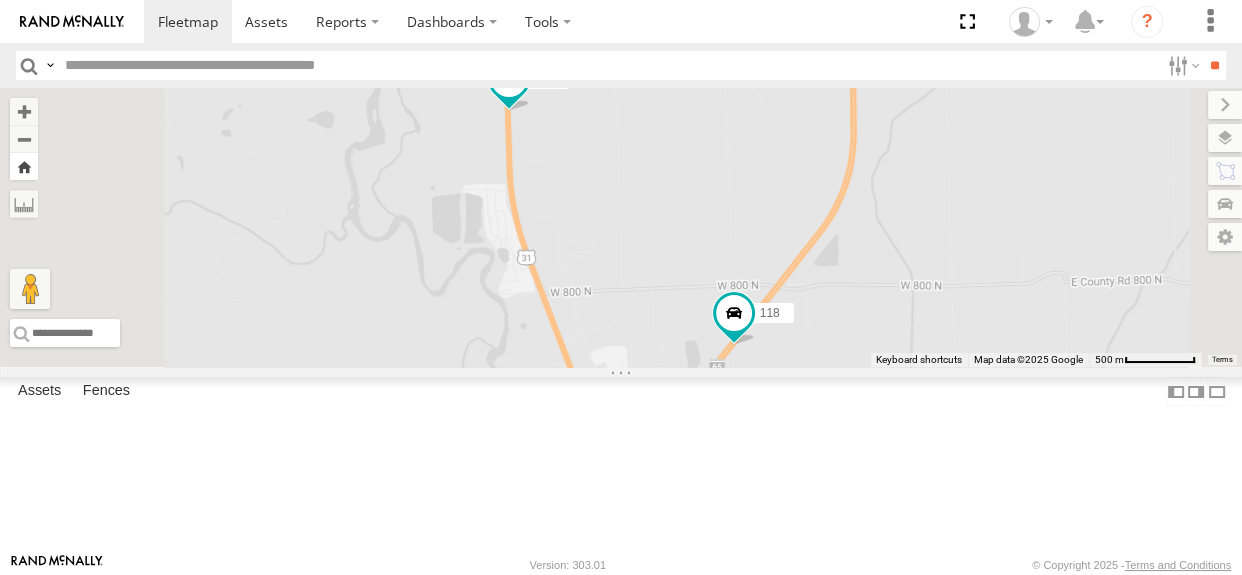 click at bounding box center [24, 166] 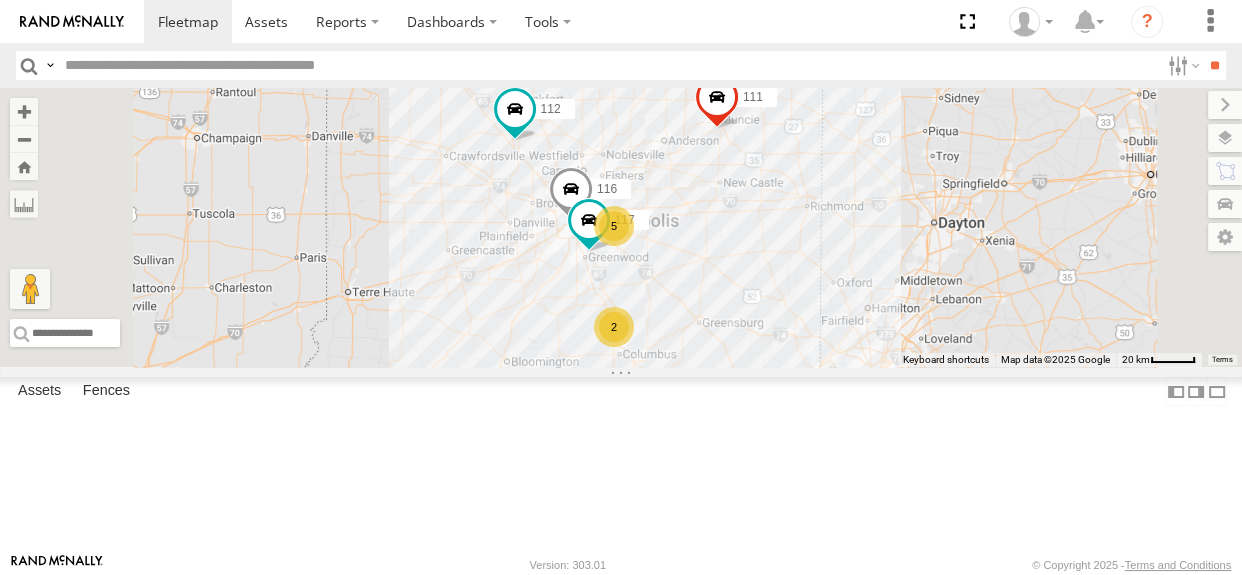 drag, startPoint x: 740, startPoint y: 270, endPoint x: 720, endPoint y: 275, distance: 20.615528 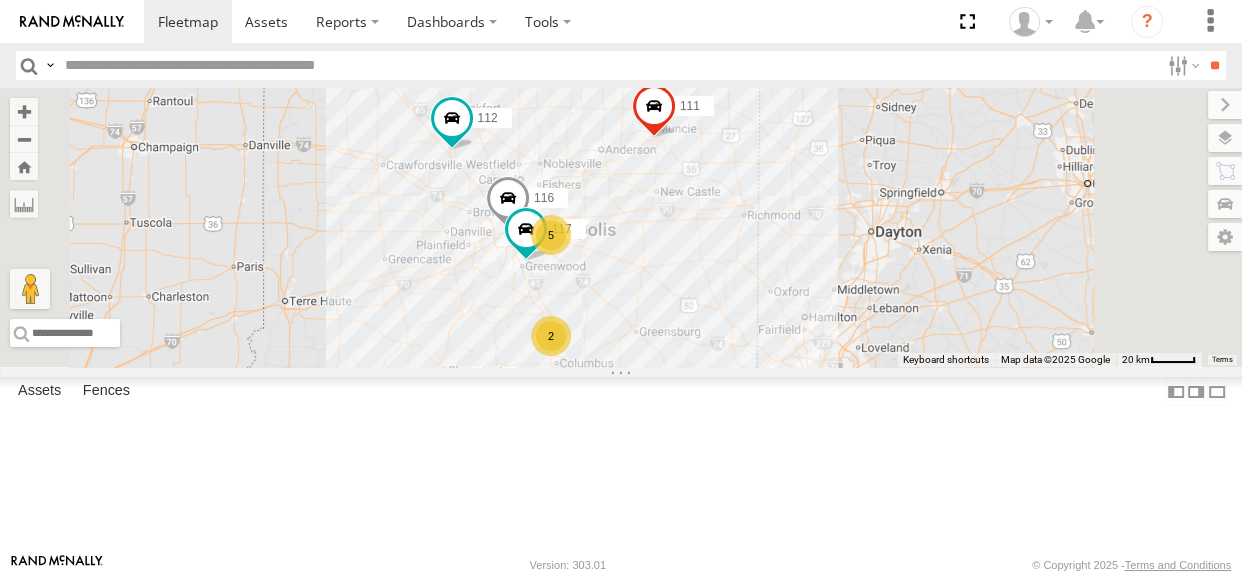 drag, startPoint x: 749, startPoint y: 276, endPoint x: 695, endPoint y: 281, distance: 54.230988 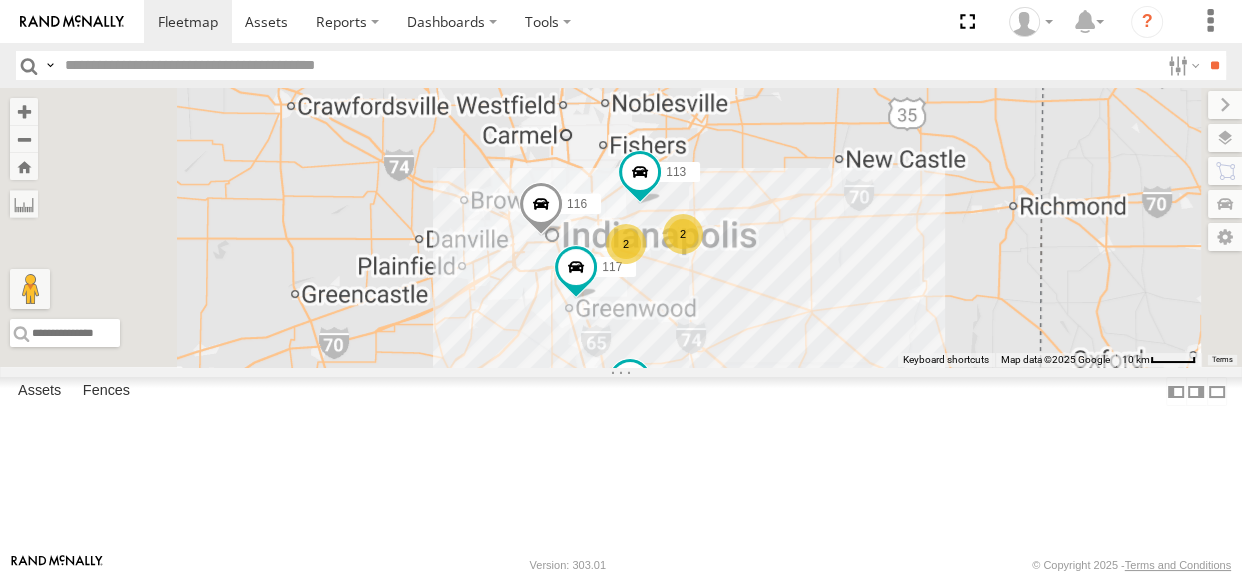 drag, startPoint x: 845, startPoint y: 296, endPoint x: 812, endPoint y: 257, distance: 51.088158 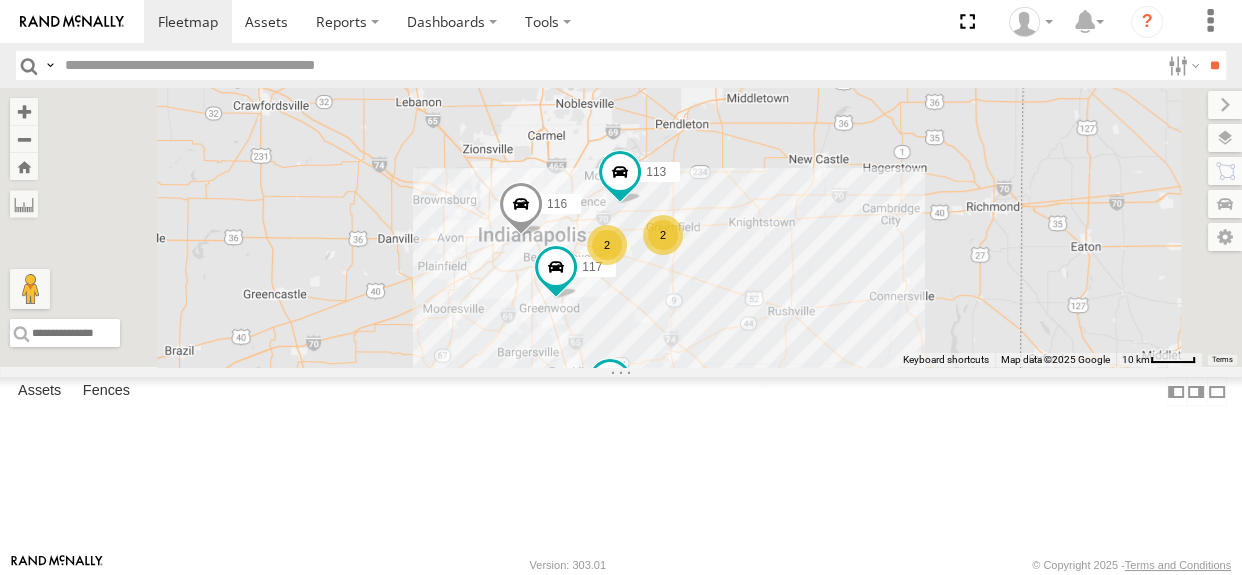 drag, startPoint x: 903, startPoint y: 379, endPoint x: 881, endPoint y: 378, distance: 22.022715 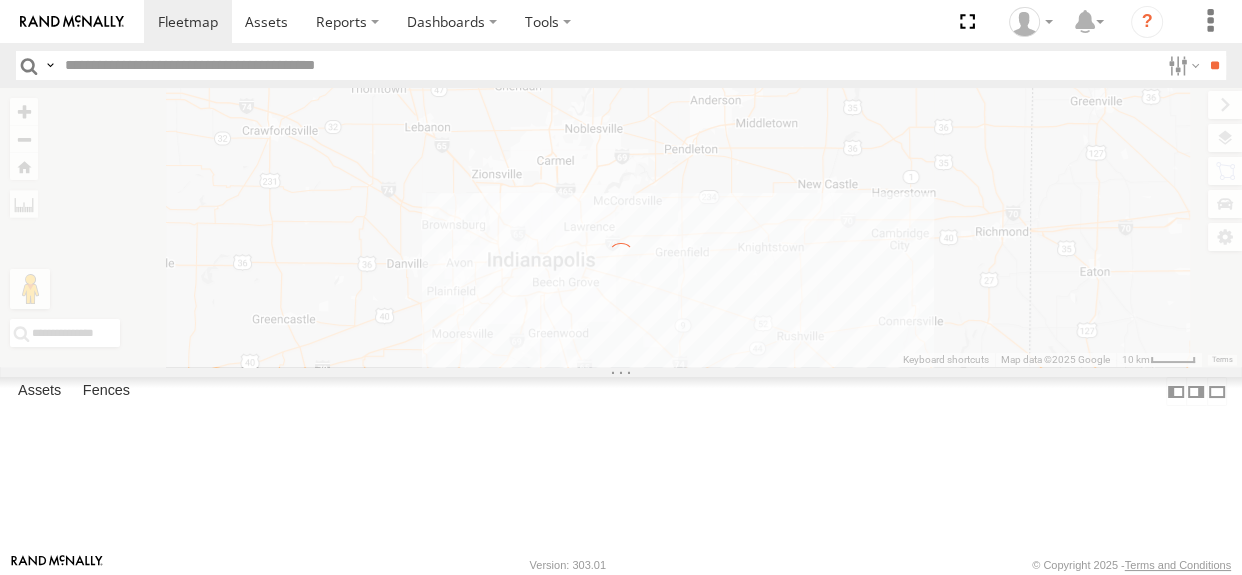 click on "← Move left → Move right ↑ Move up ↓ Move down + Zoom in - Zoom out Home Jump left by 75% End Jump right by 75% Page Up Jump up by 75% Page Down Jump down by 75% Keyboard shortcuts Map Data Map data ©2025 Google Map data ©2025 Google 10 km  Click to toggle between metric and imperial units Terms Report a map error" at bounding box center [621, 227] 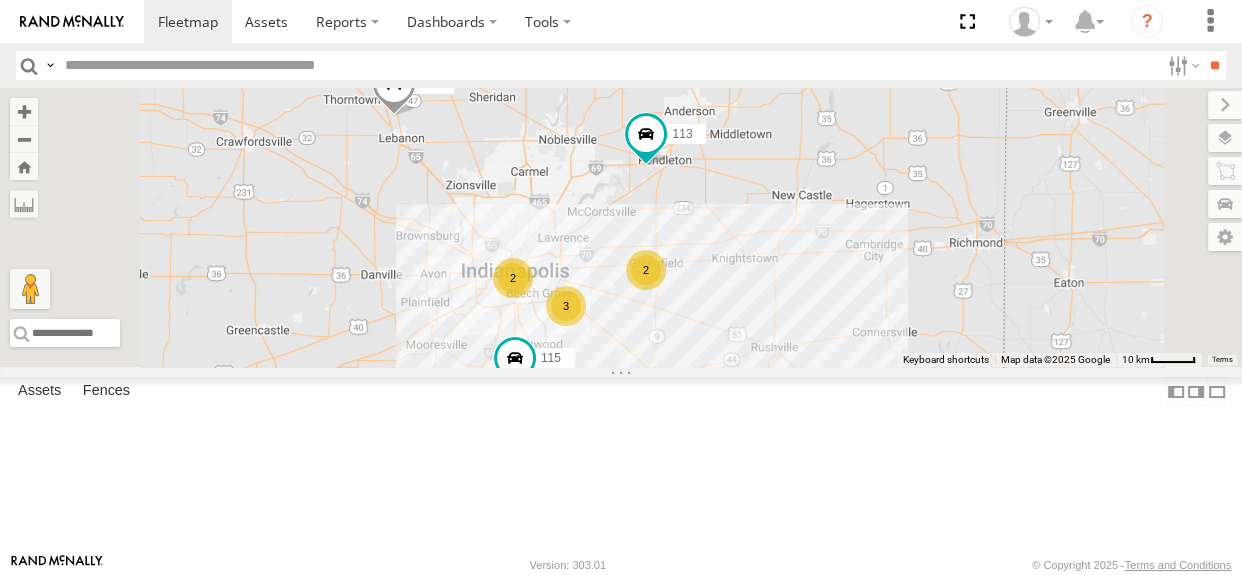 drag, startPoint x: 960, startPoint y: 383, endPoint x: 931, endPoint y: 395, distance: 31.38471 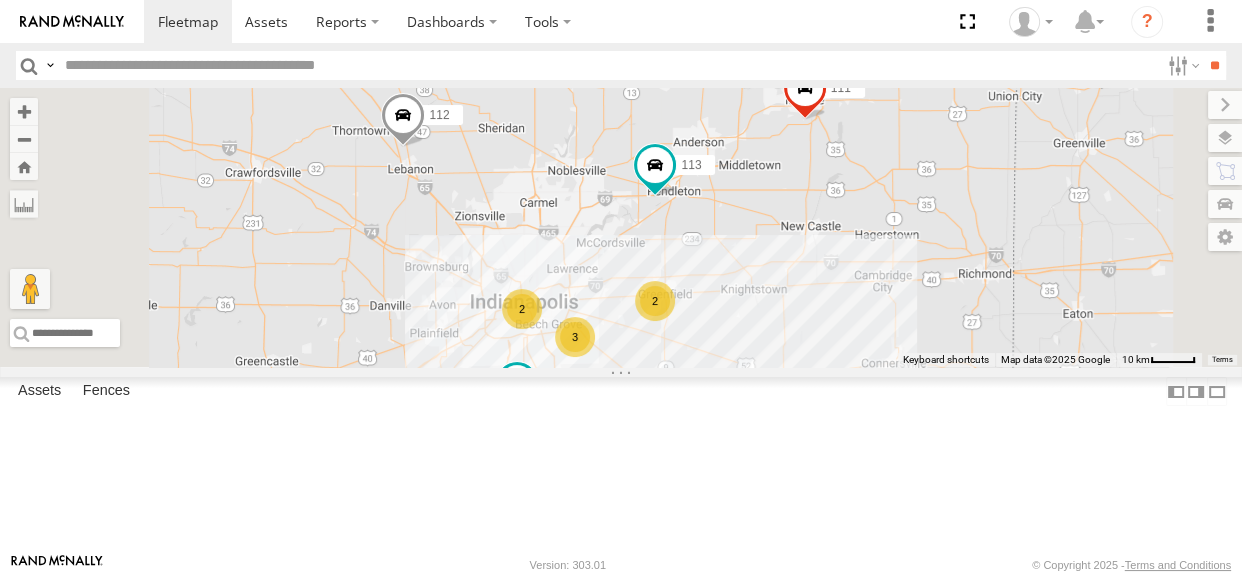 drag, startPoint x: 923, startPoint y: 390, endPoint x: 934, endPoint y: 421, distance: 32.89377 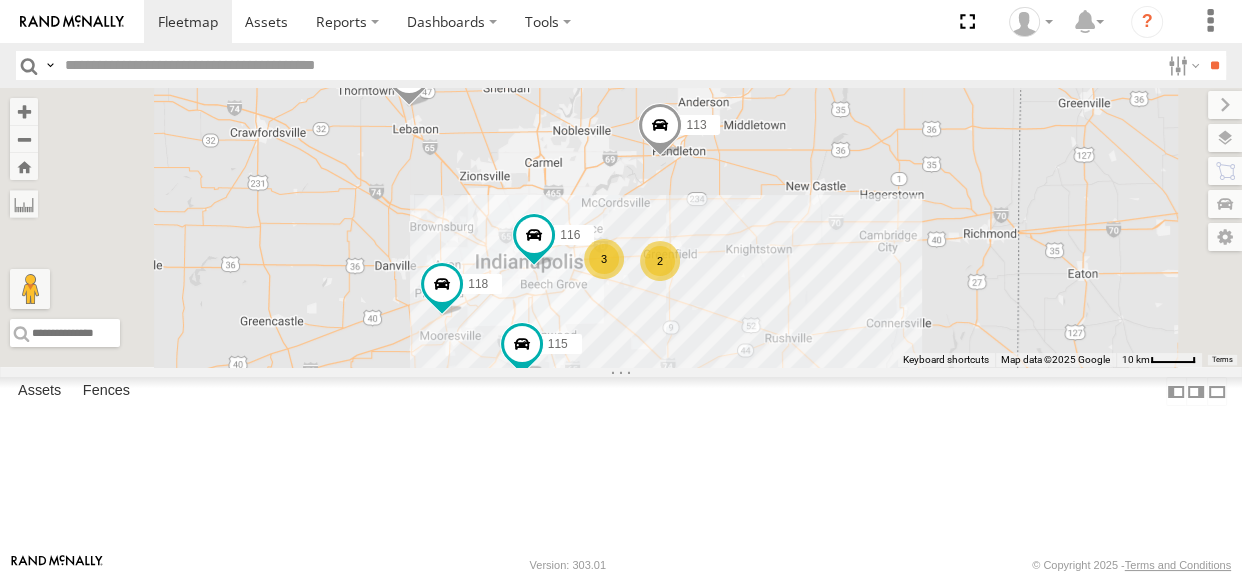drag, startPoint x: 719, startPoint y: 209, endPoint x: 705, endPoint y: 209, distance: 14 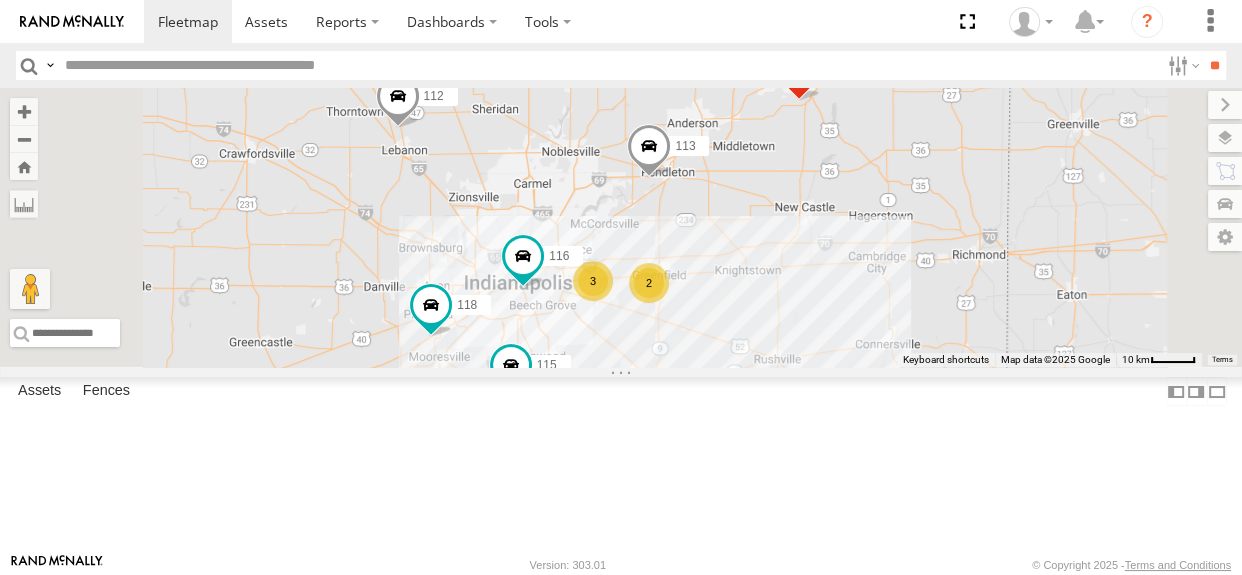 drag, startPoint x: 969, startPoint y: 352, endPoint x: 952, endPoint y: 400, distance: 50.92151 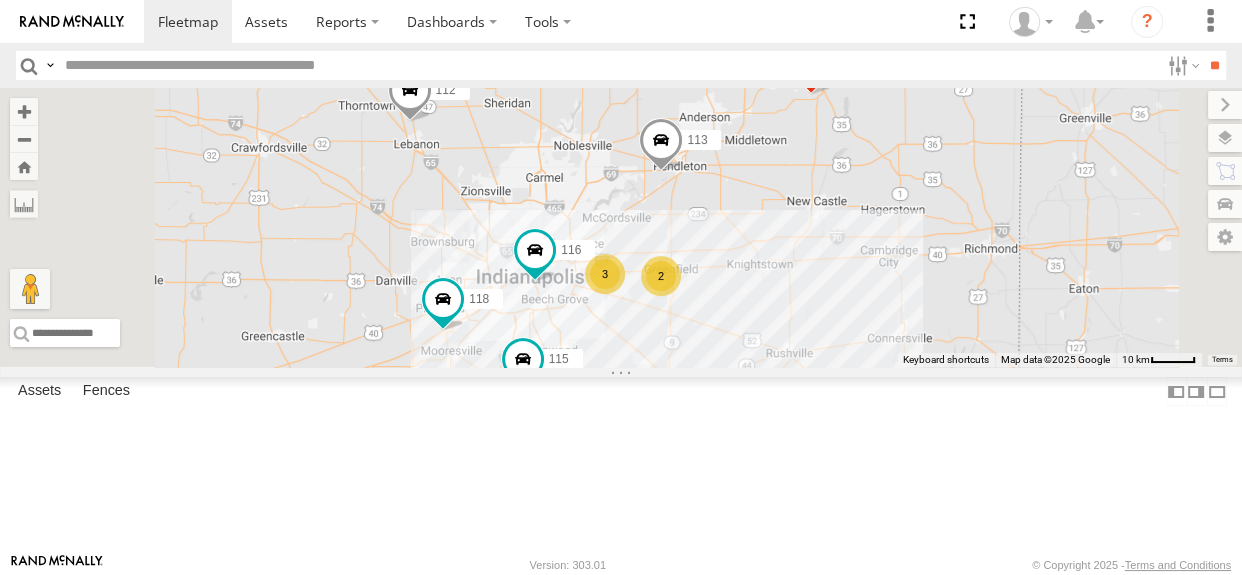 drag, startPoint x: 946, startPoint y: 396, endPoint x: 960, endPoint y: 390, distance: 15.231546 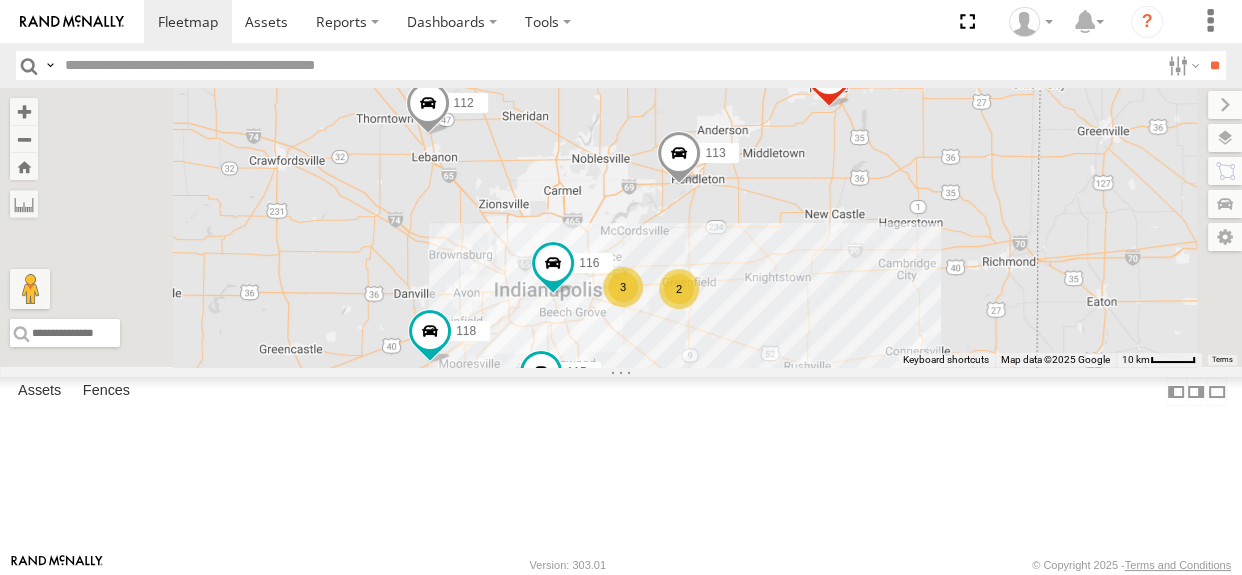 drag, startPoint x: 715, startPoint y: 257, endPoint x: 736, endPoint y: 273, distance: 26.400757 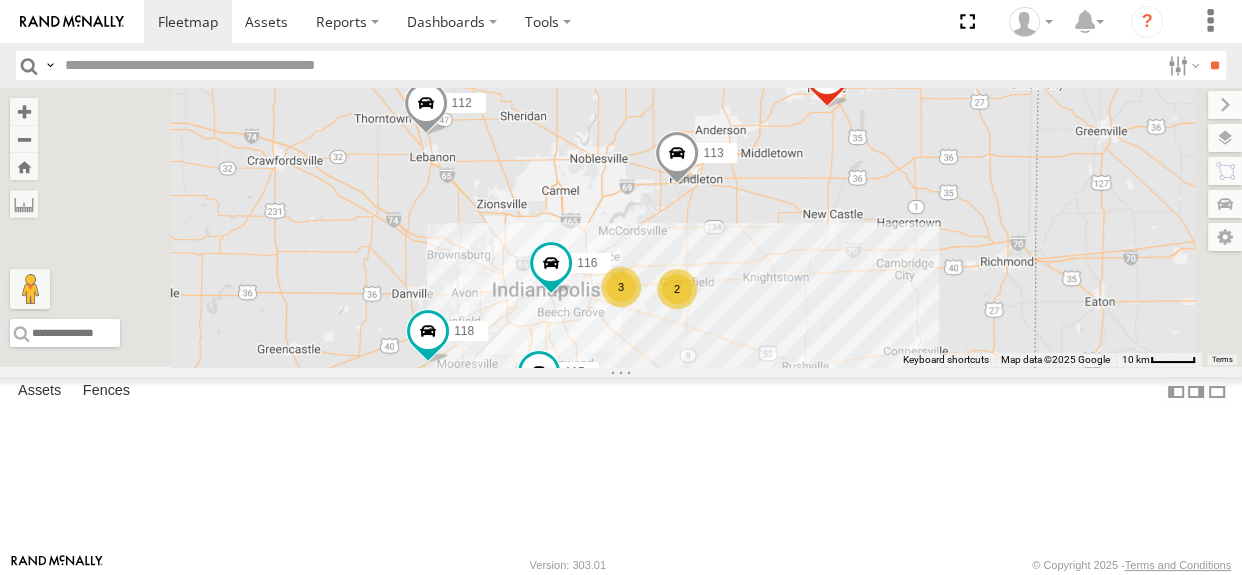 click on "116 118 115 111 112 113 3 2" at bounding box center (621, 227) 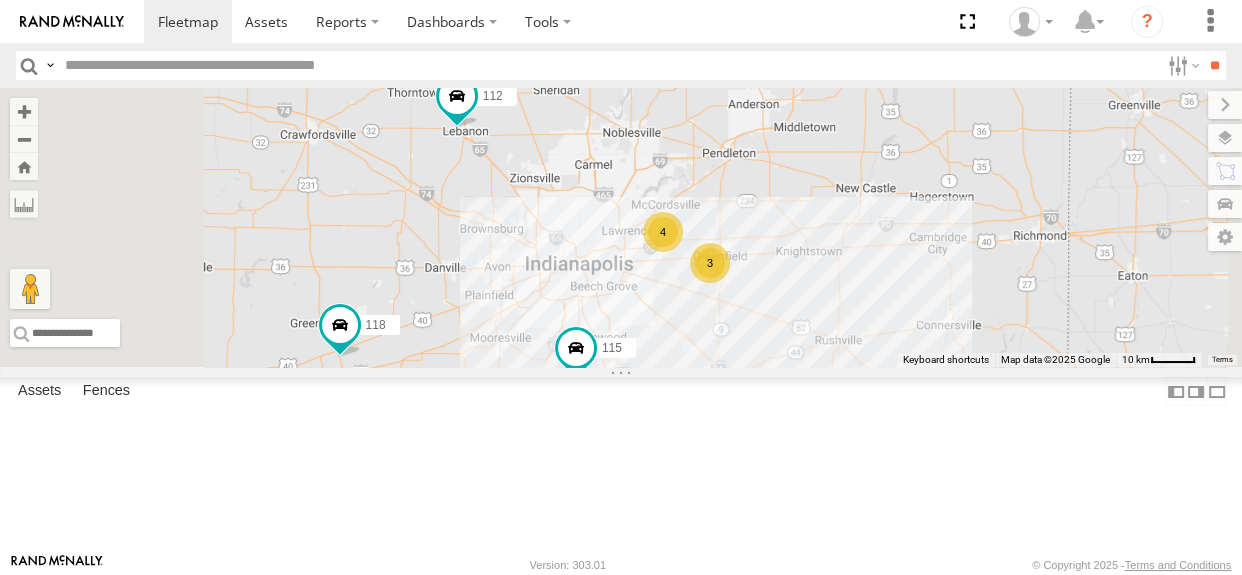 drag, startPoint x: 832, startPoint y: 305, endPoint x: 820, endPoint y: 311, distance: 13.416408 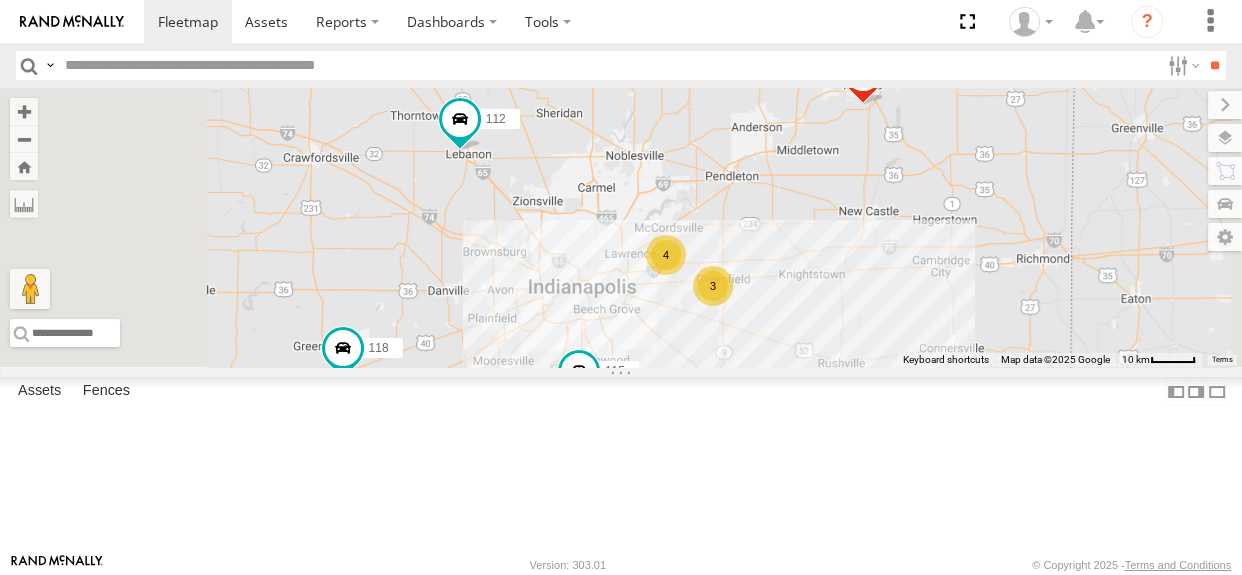 drag, startPoint x: 934, startPoint y: 404, endPoint x: 937, endPoint y: 427, distance: 23.194826 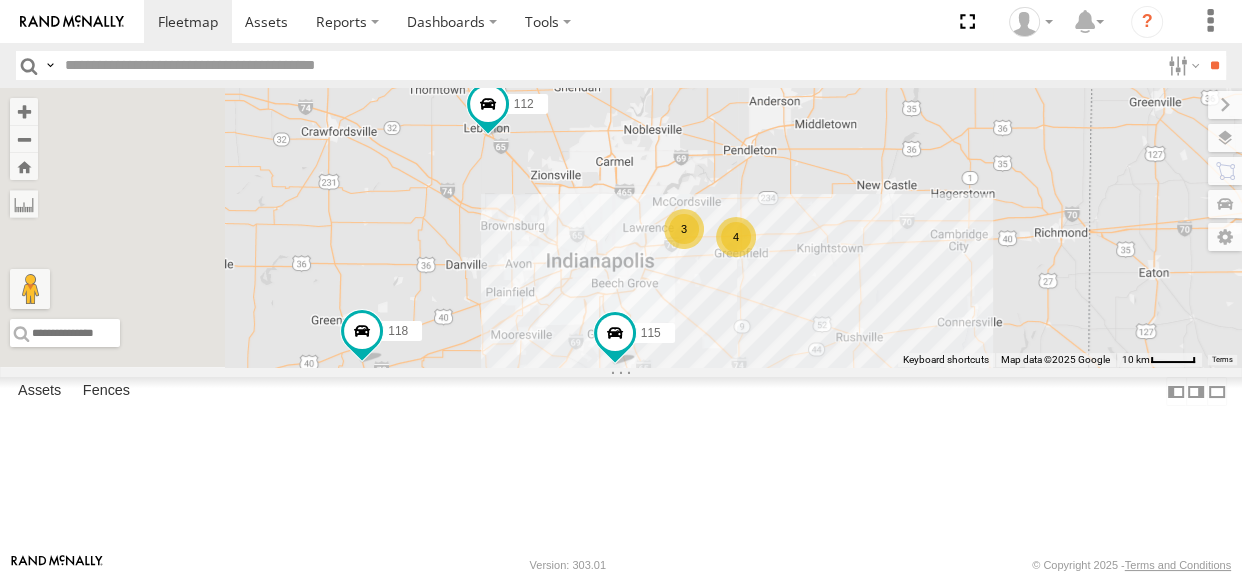click on "4" at bounding box center (736, 237) 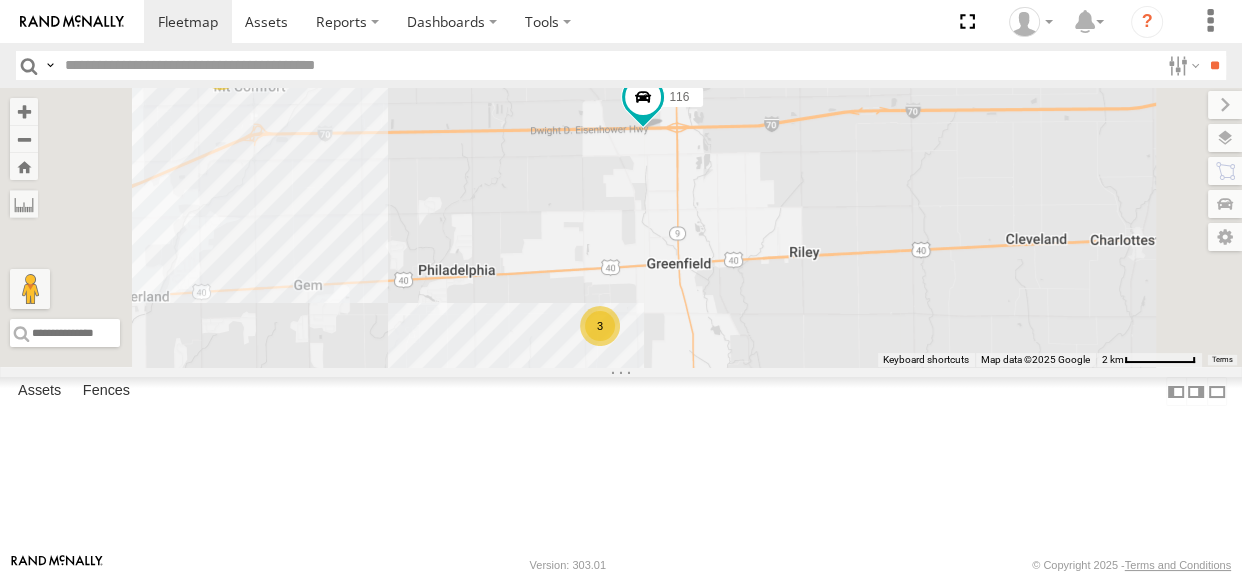 click on "3" at bounding box center [600, 326] 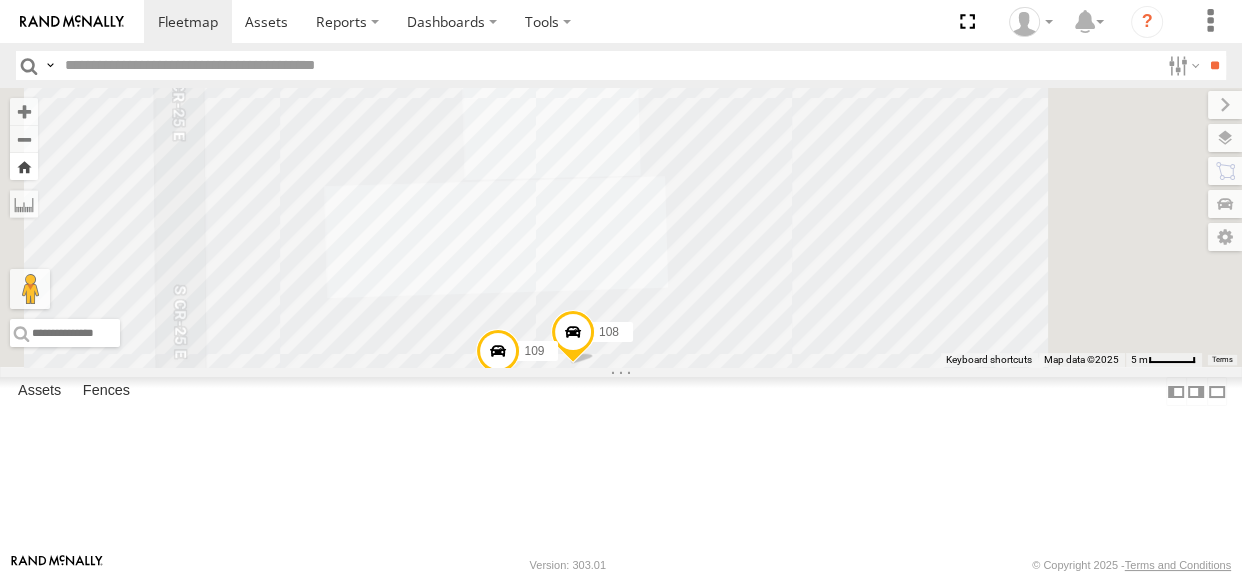 click at bounding box center [24, 166] 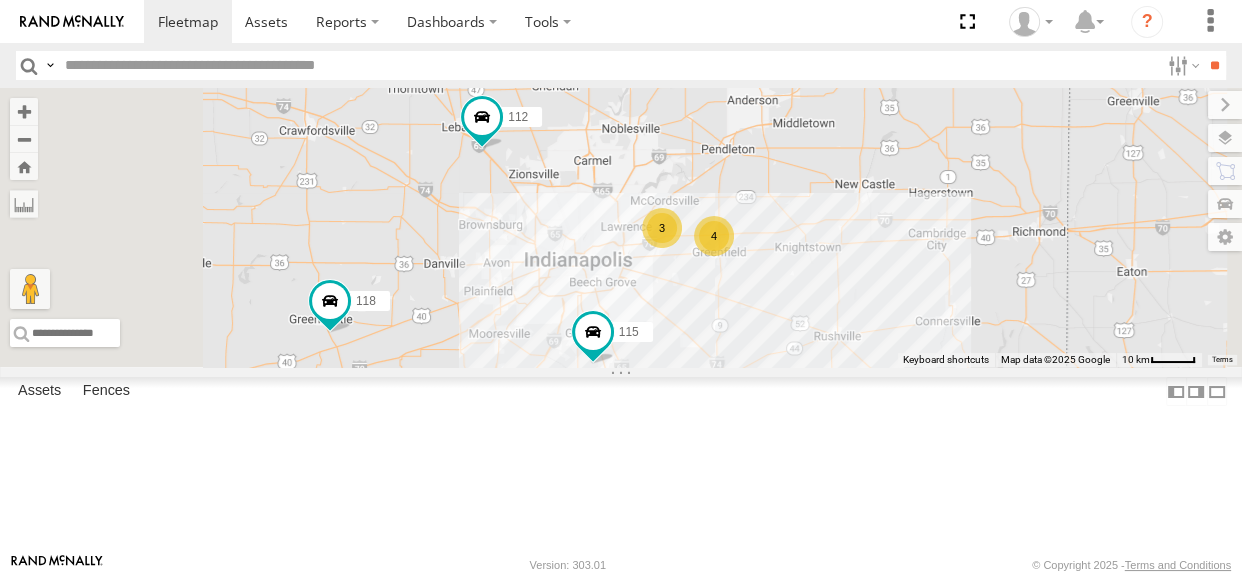 drag, startPoint x: 855, startPoint y: 310, endPoint x: 830, endPoint y: 303, distance: 25.96151 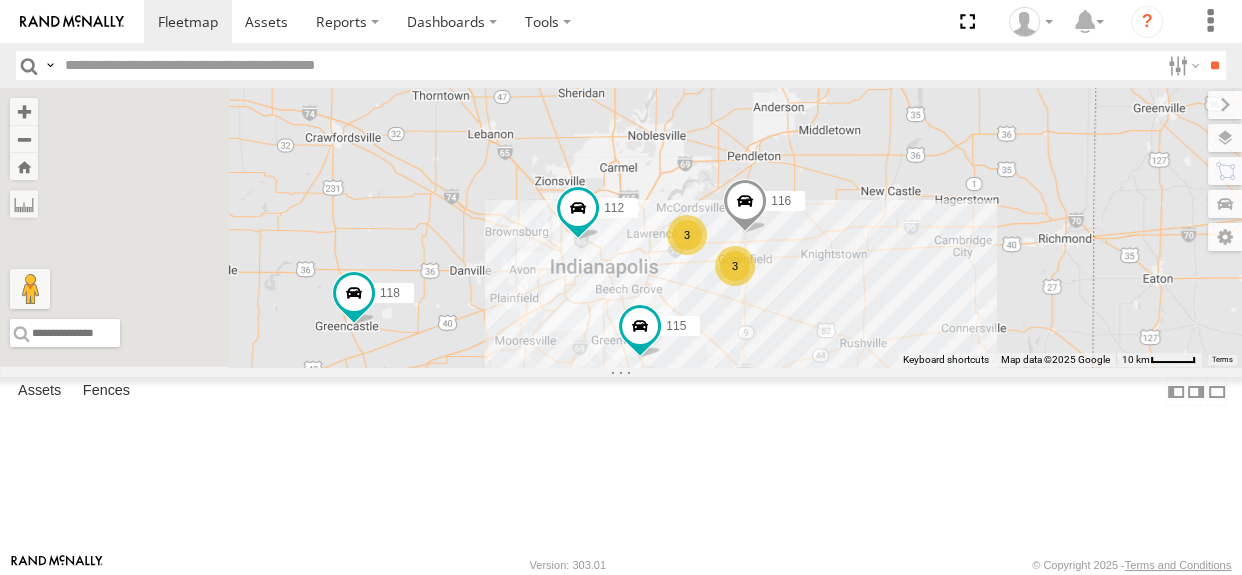 click on "116 118 115 111 112 3 3" at bounding box center [621, 227] 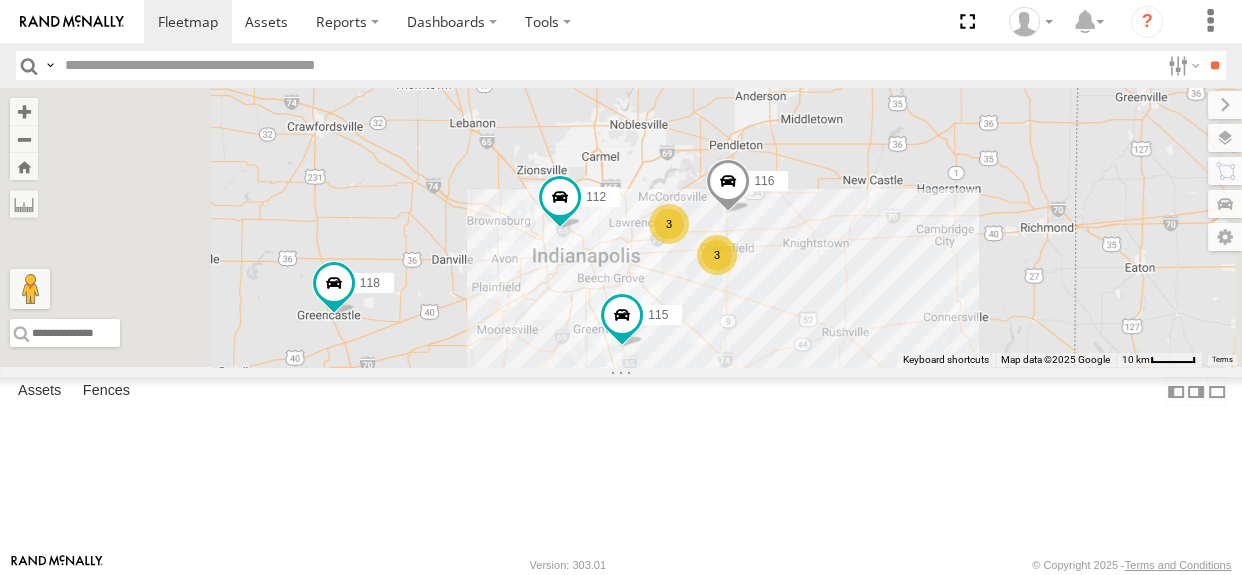drag, startPoint x: 1039, startPoint y: 390, endPoint x: 1021, endPoint y: 382, distance: 19.697716 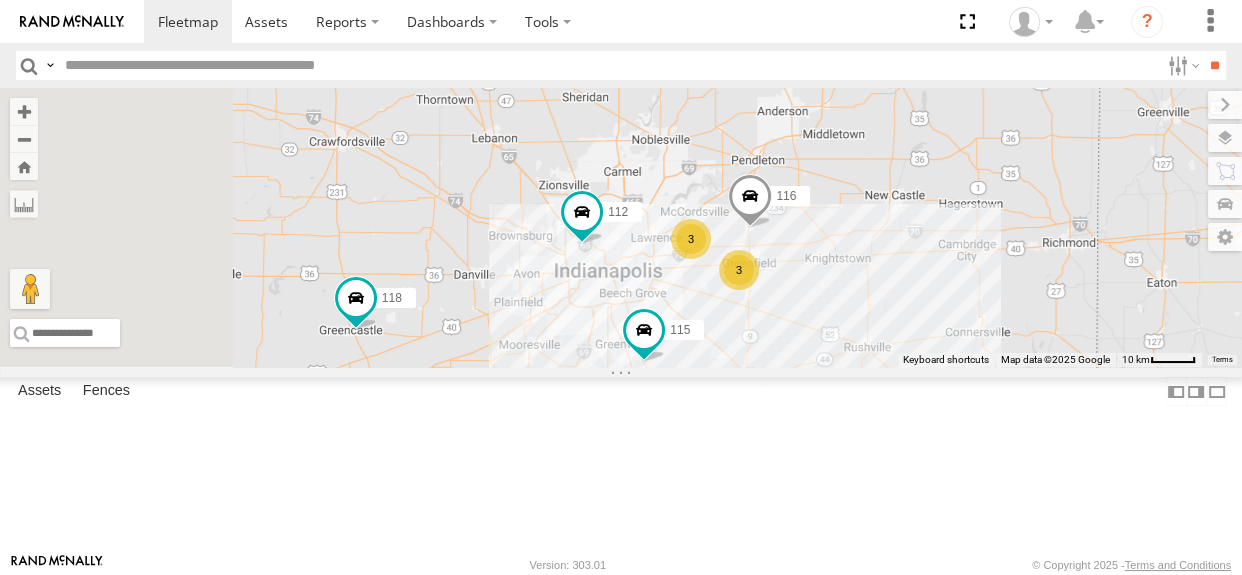 drag, startPoint x: 1006, startPoint y: 373, endPoint x: 1031, endPoint y: 390, distance: 30.232433 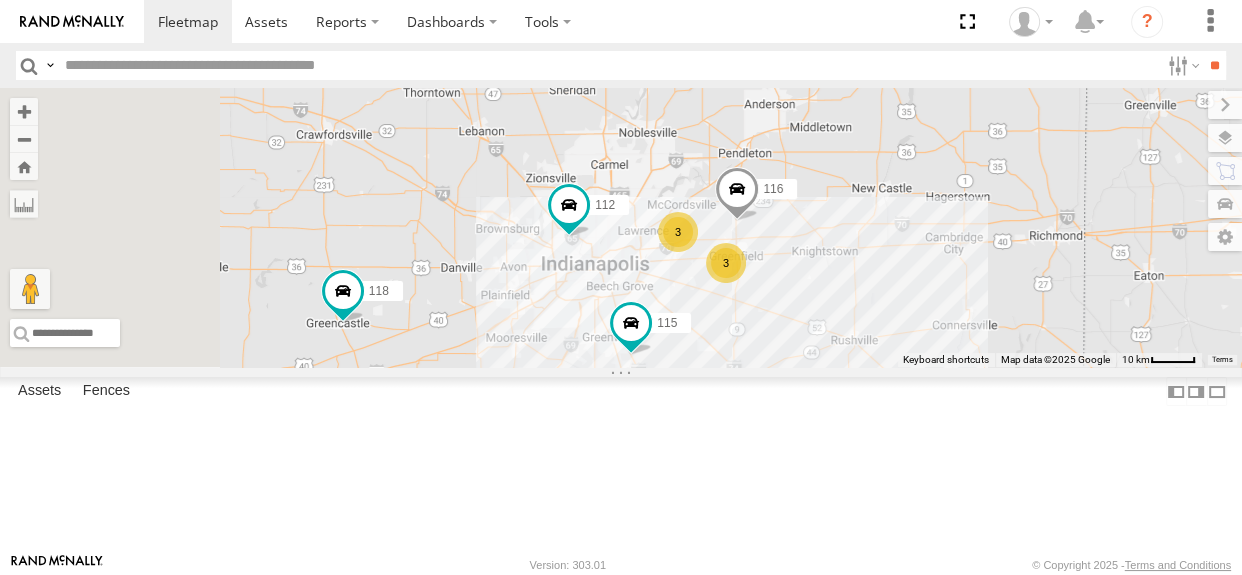 drag, startPoint x: 1047, startPoint y: 392, endPoint x: 1032, endPoint y: 384, distance: 17 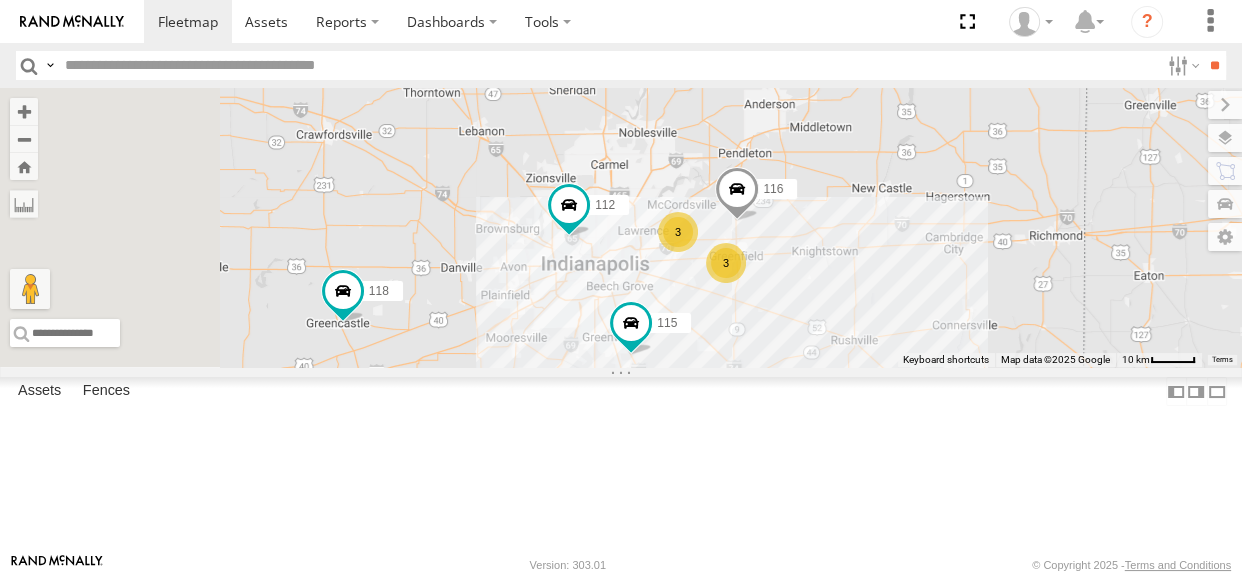 click on "3" at bounding box center (678, 232) 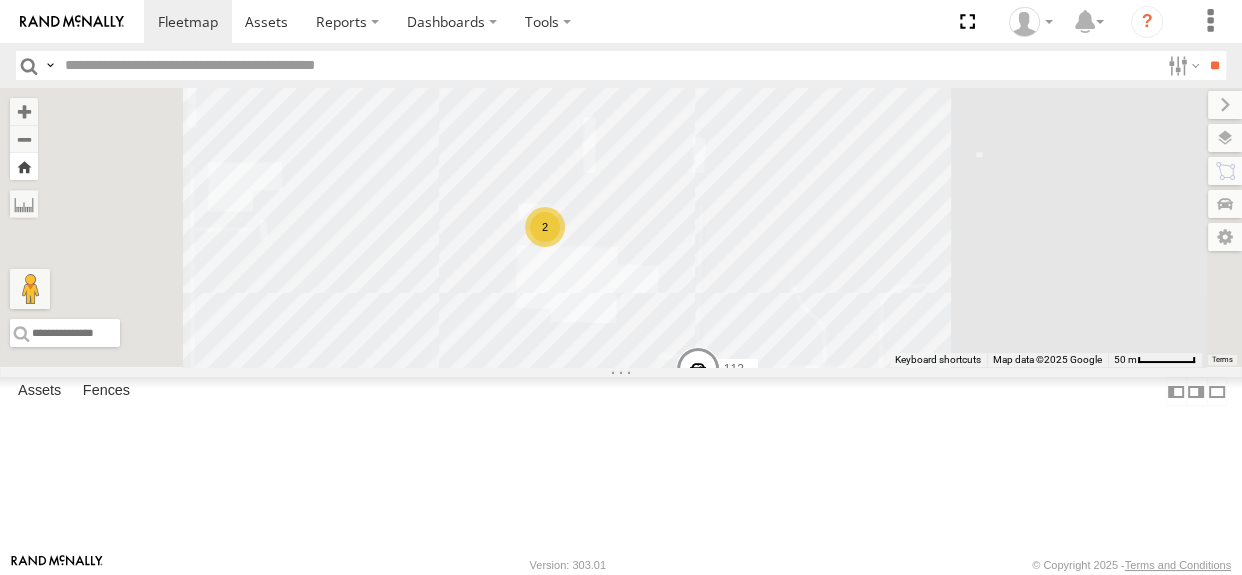 click at bounding box center (24, 166) 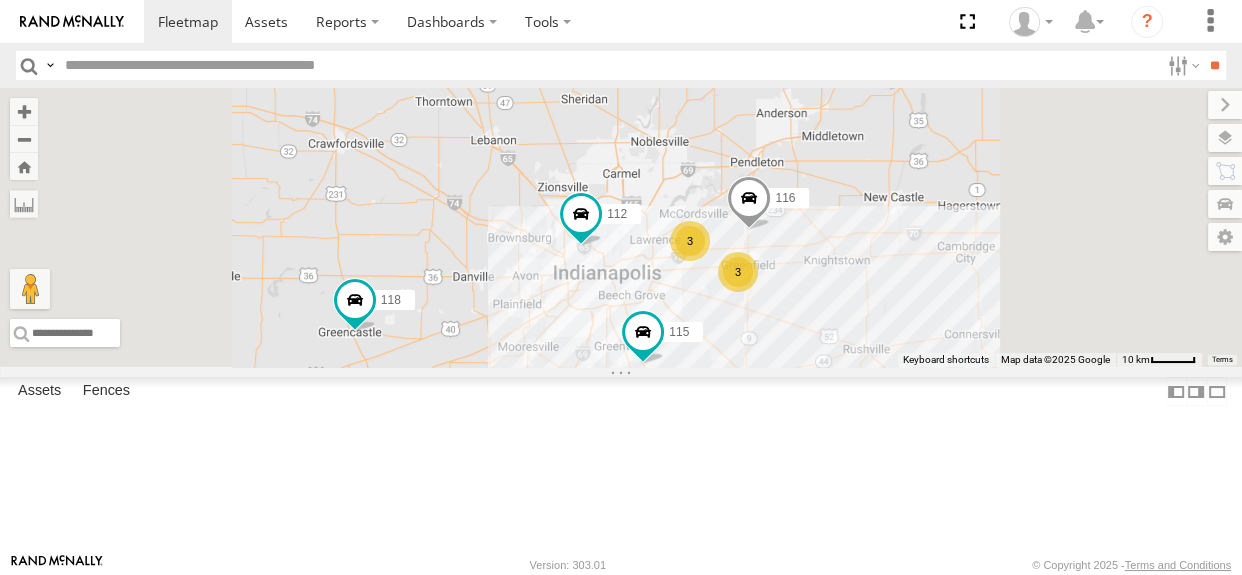 click on "3 116 118 3 115 111 112" at bounding box center (621, 227) 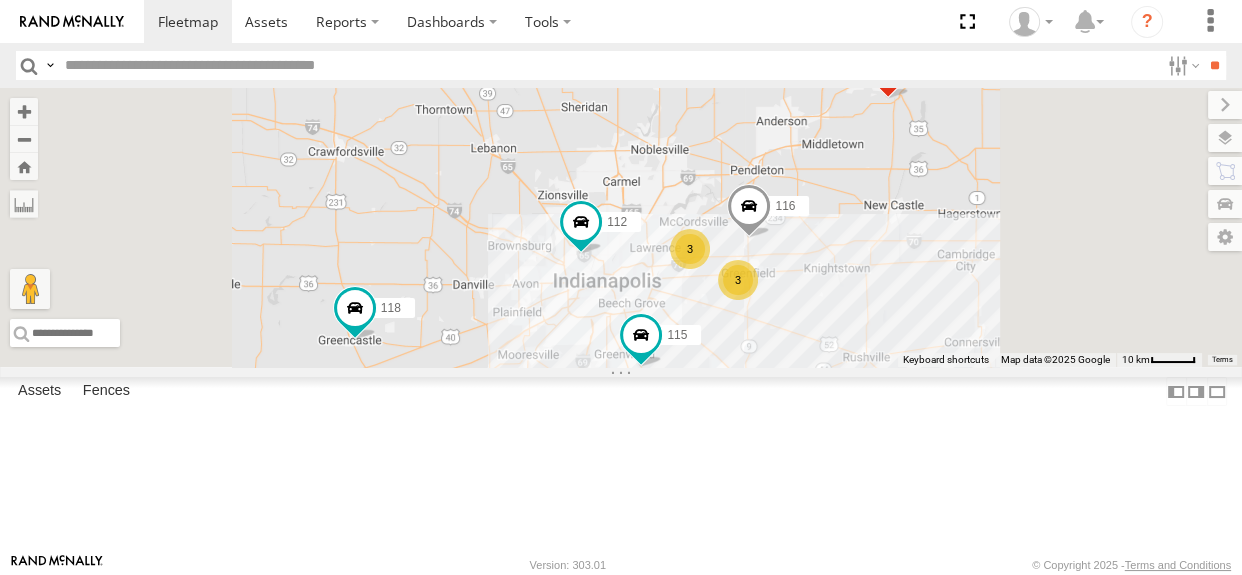 click on "116 118 115 111 112 3 3" at bounding box center [621, 227] 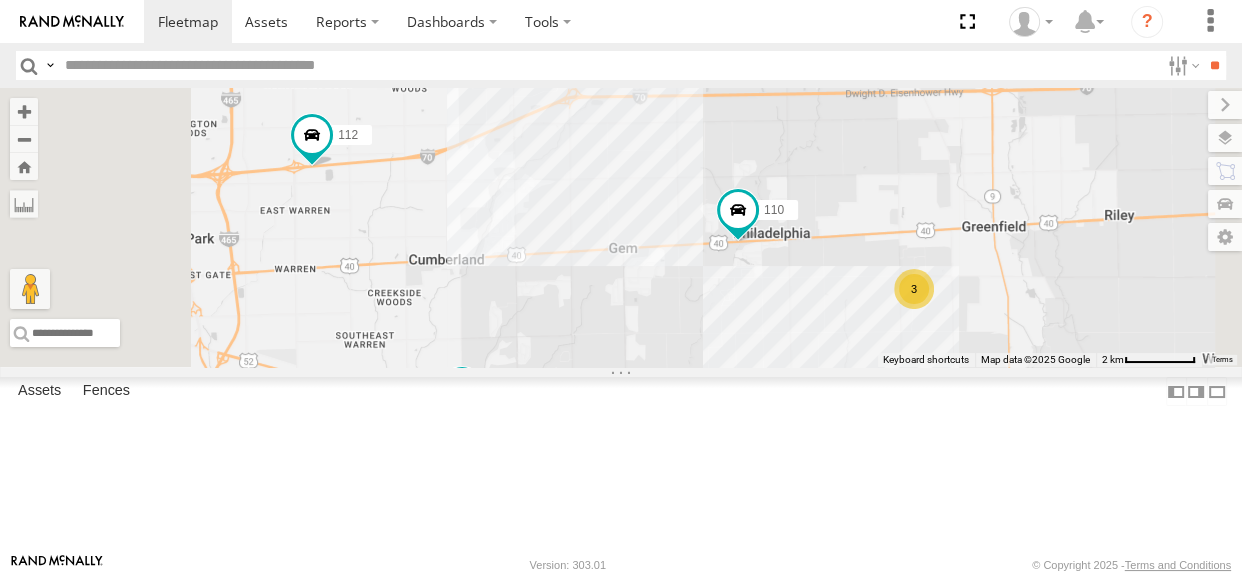 drag, startPoint x: 1039, startPoint y: 384, endPoint x: 987, endPoint y: 384, distance: 52 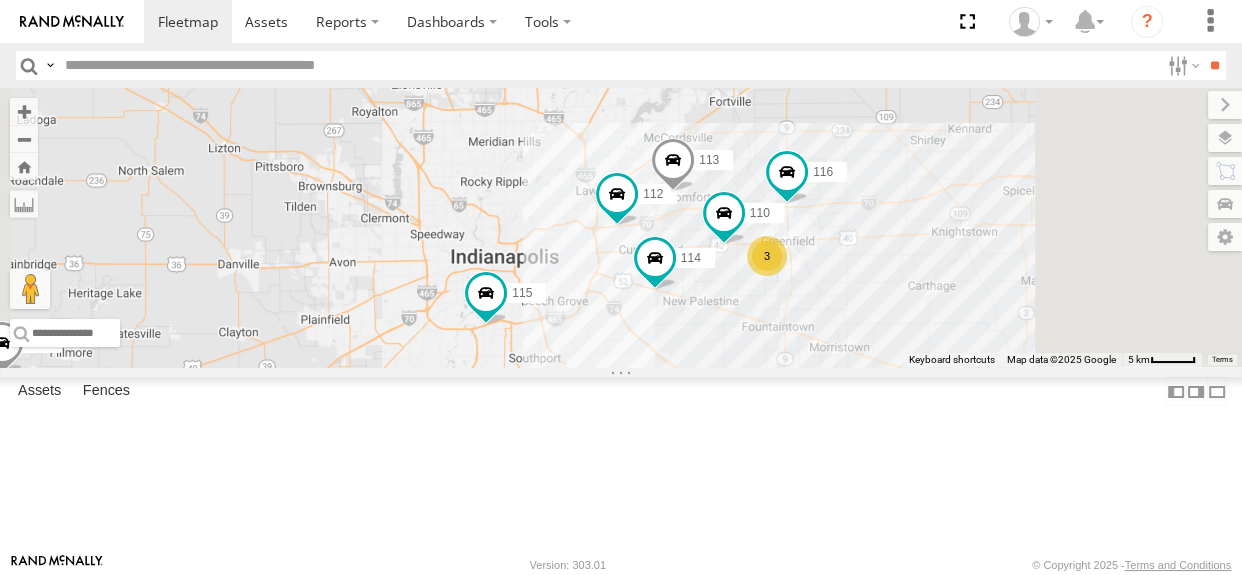 drag, startPoint x: 978, startPoint y: 396, endPoint x: 969, endPoint y: 380, distance: 18.35756 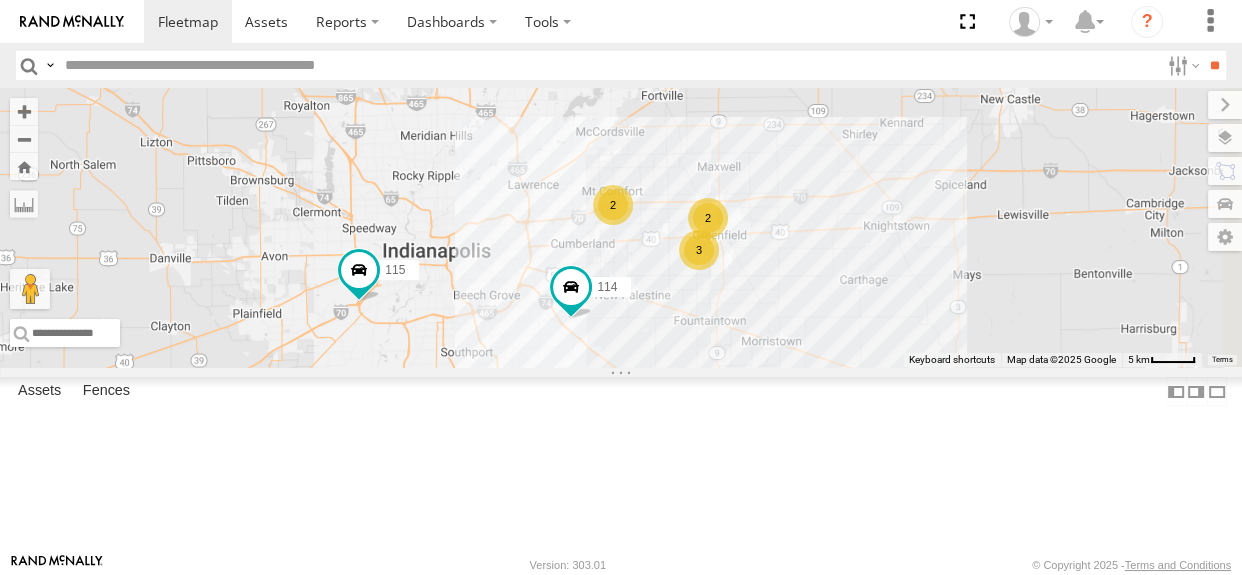 drag, startPoint x: 934, startPoint y: 359, endPoint x: 866, endPoint y: 352, distance: 68.359344 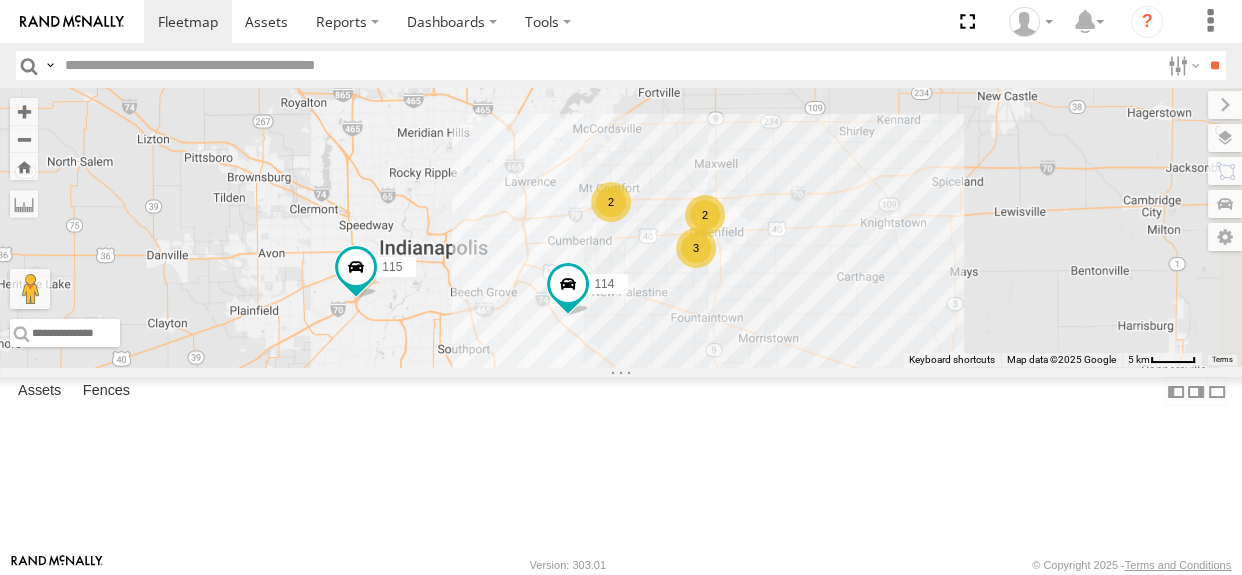 click on "2" at bounding box center [611, 202] 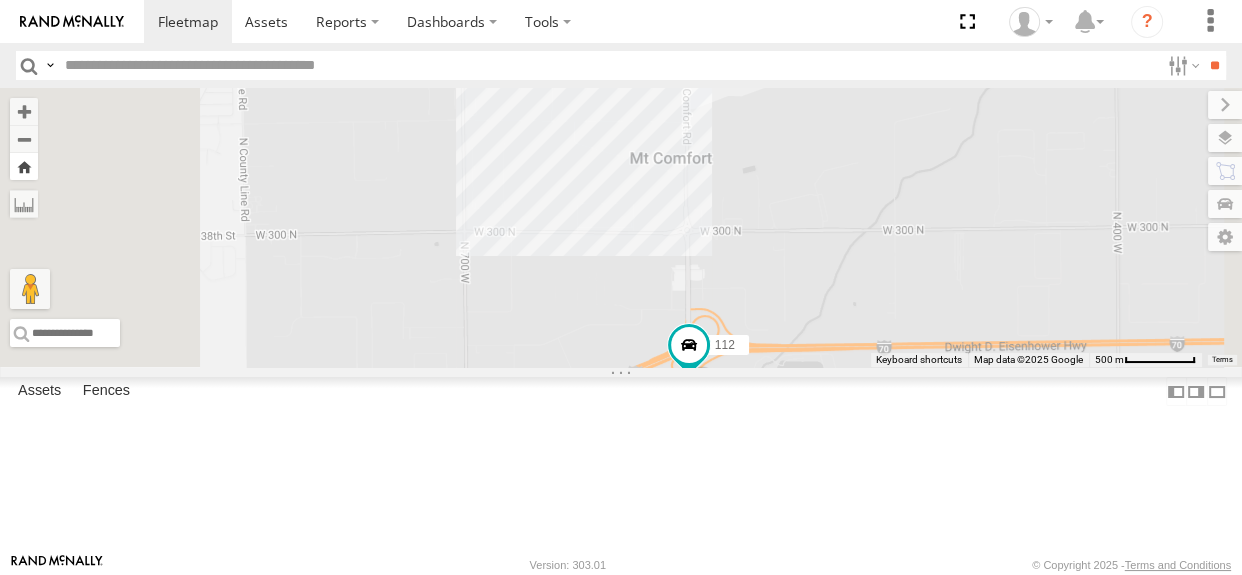 click at bounding box center [24, 166] 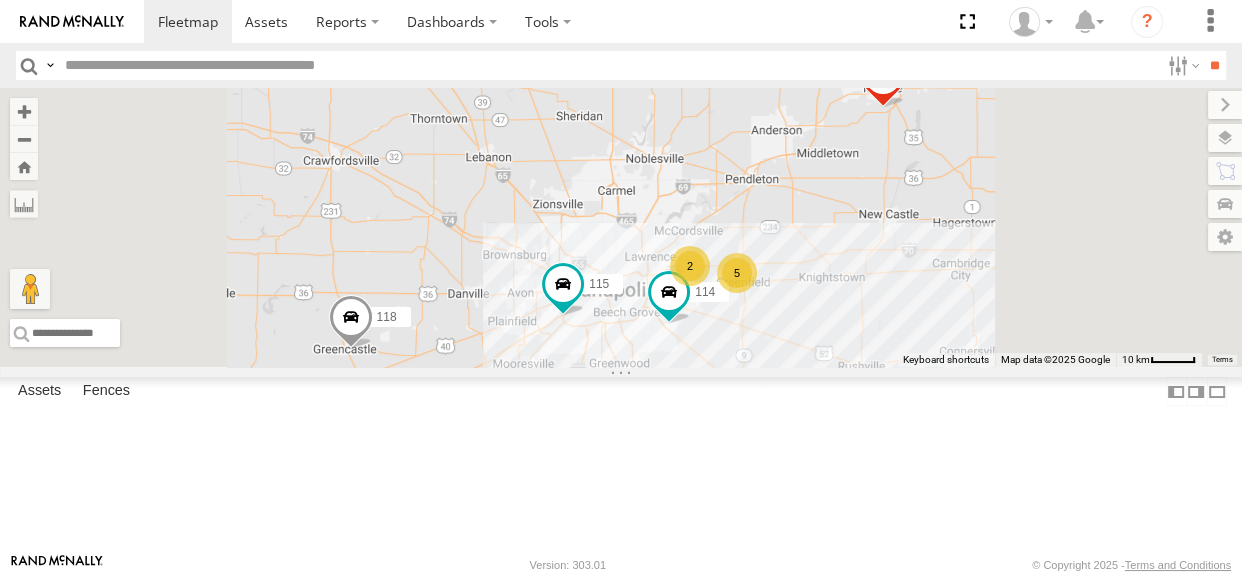 click on "114 5 118 115 111 2" at bounding box center (621, 227) 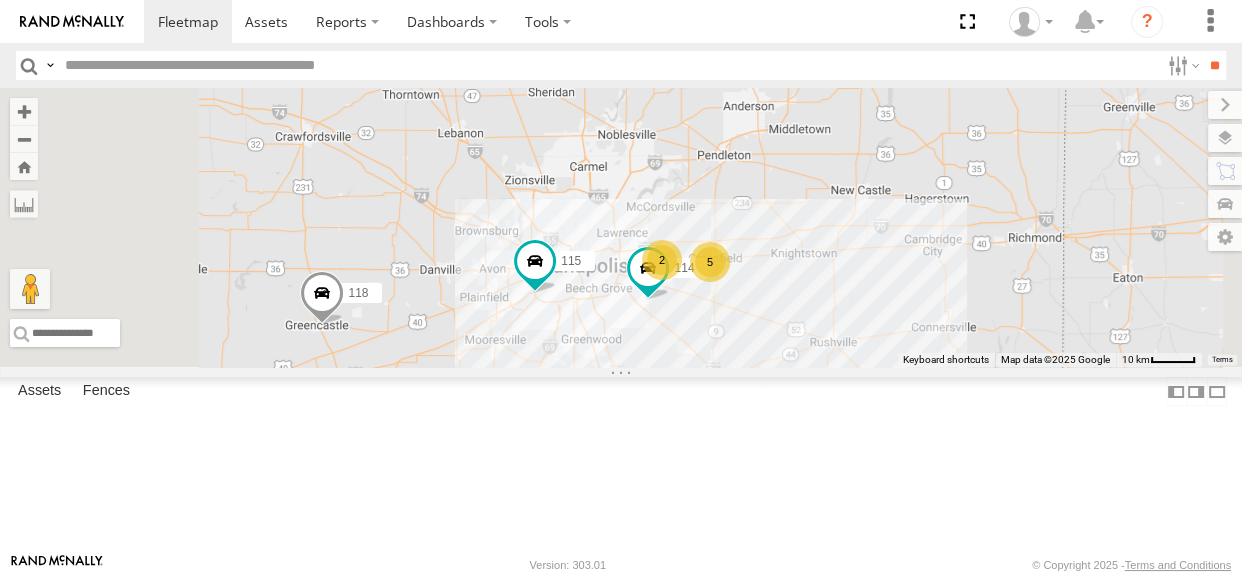 drag, startPoint x: 856, startPoint y: 432, endPoint x: 821, endPoint y: 408, distance: 42.43819 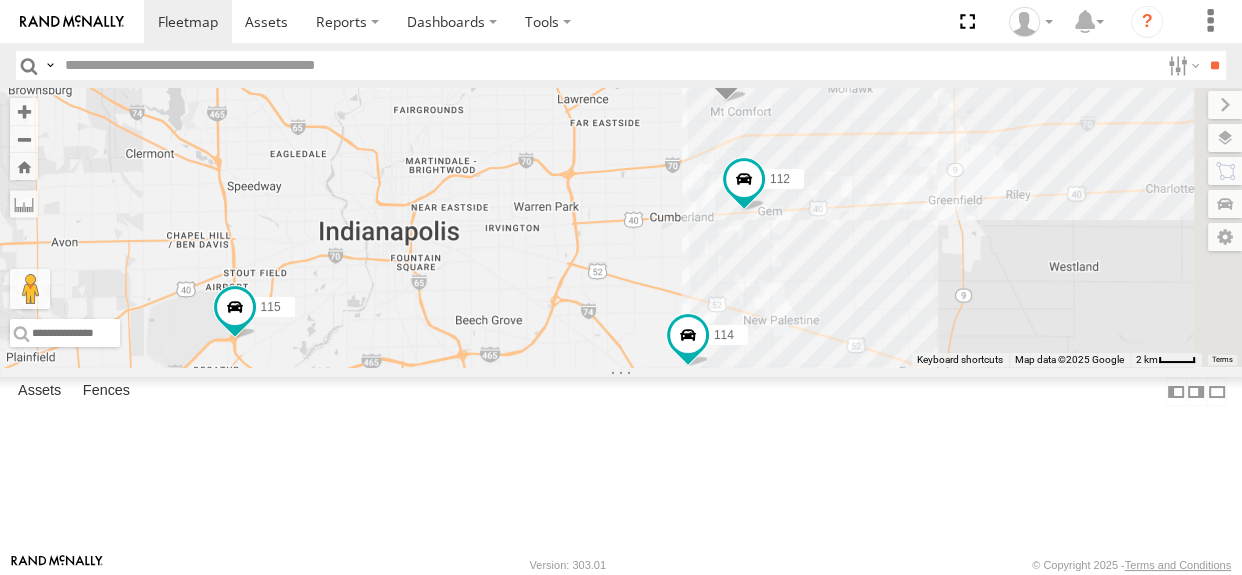 drag, startPoint x: 969, startPoint y: 310, endPoint x: 879, endPoint y: 348, distance: 97.6934 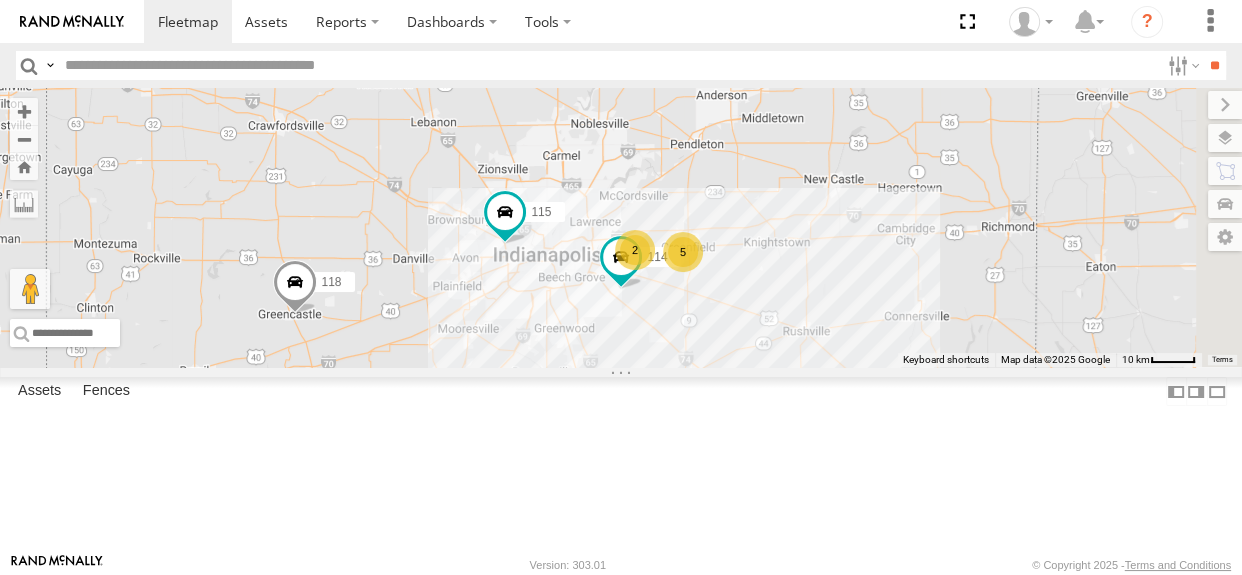 drag, startPoint x: 1130, startPoint y: 340, endPoint x: 969, endPoint y: 379, distance: 165.65627 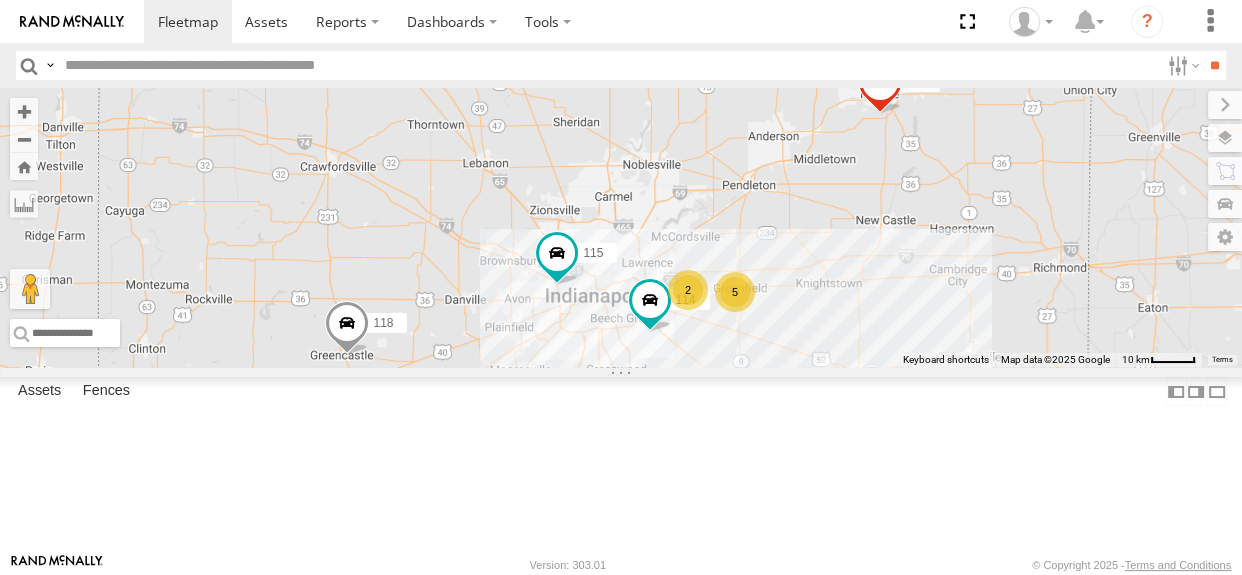 drag, startPoint x: 772, startPoint y: 199, endPoint x: 826, endPoint y: 240, distance: 67.80118 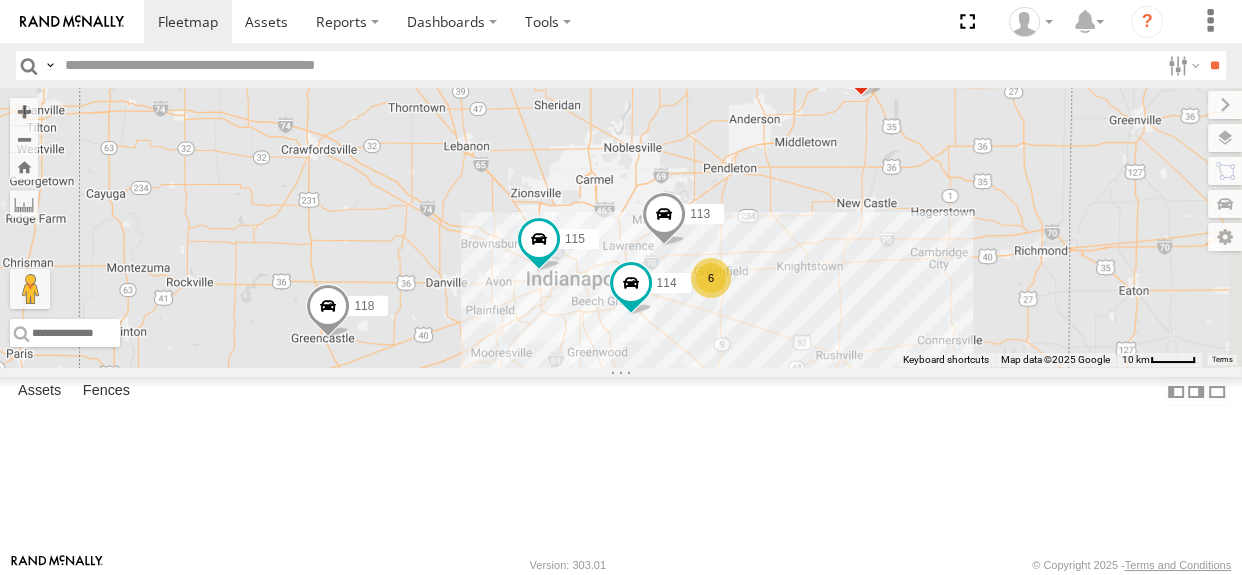 drag, startPoint x: 828, startPoint y: 239, endPoint x: 802, endPoint y: 228, distance: 28.231188 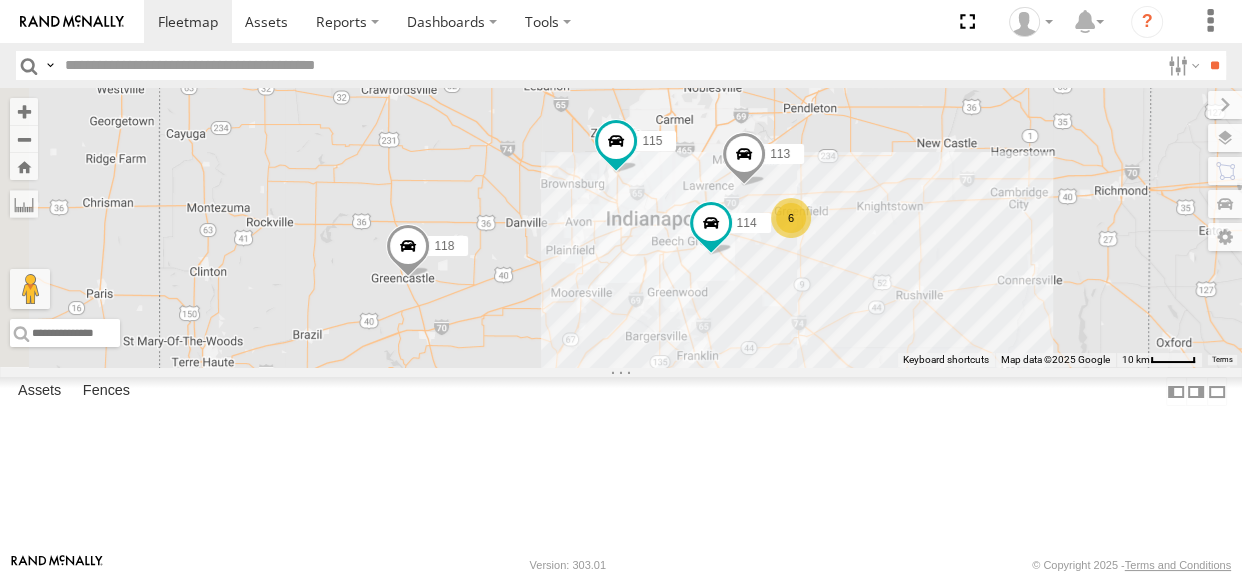 drag, startPoint x: 790, startPoint y: 427, endPoint x: 869, endPoint y: 365, distance: 100.4241 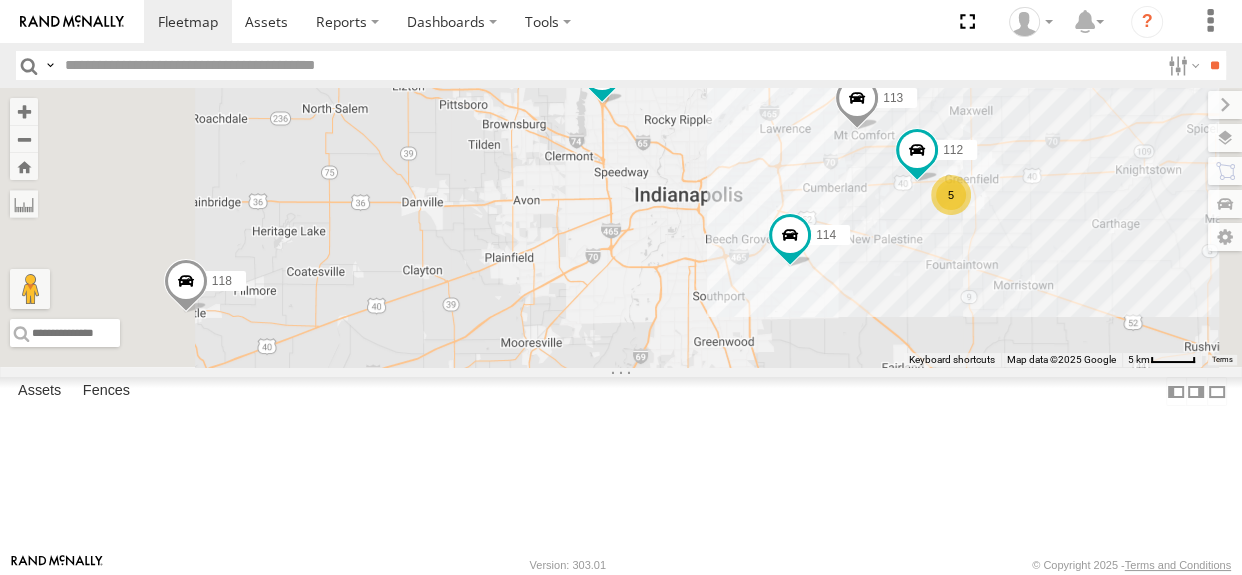 click on "114 118 115 111 113 5 112" at bounding box center [621, 227] 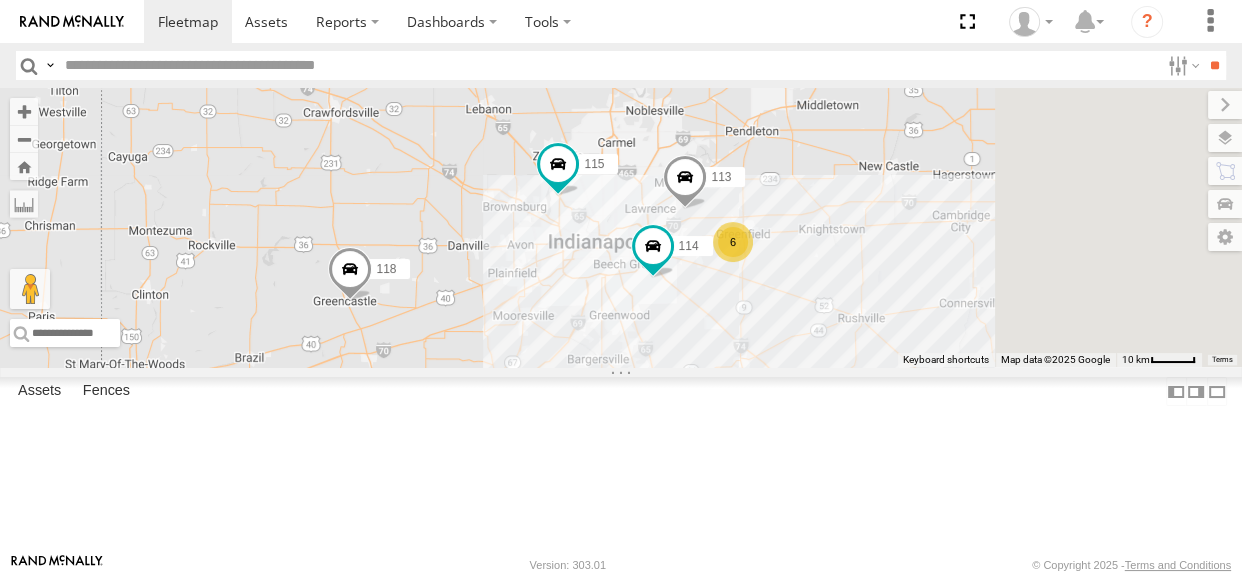 drag, startPoint x: 901, startPoint y: 297, endPoint x: 842, endPoint y: 302, distance: 59.211487 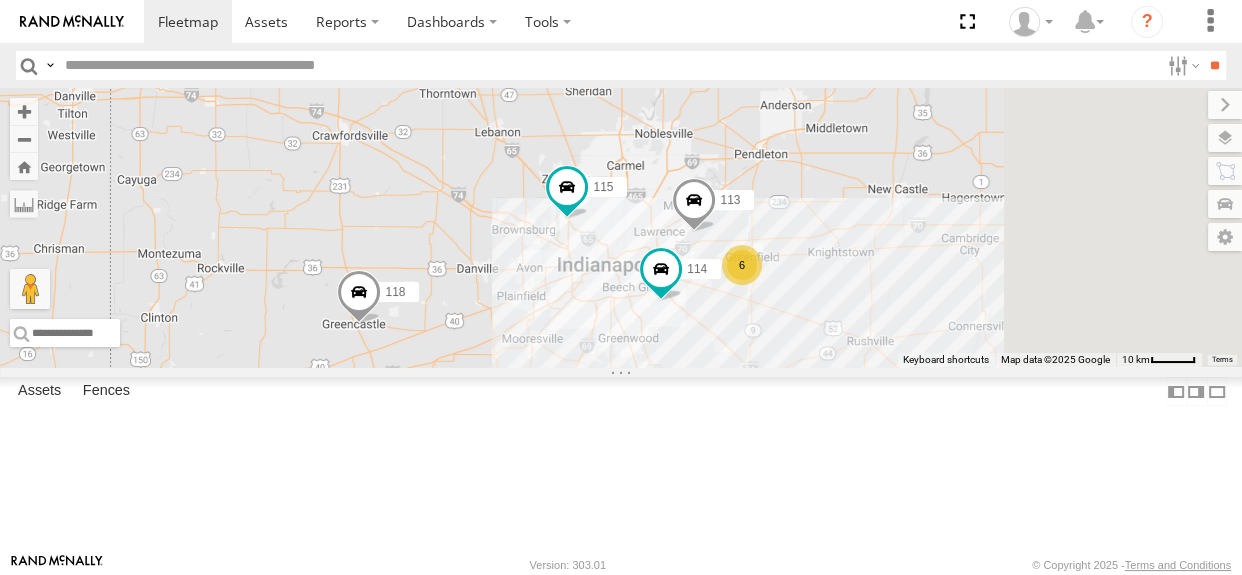 drag, startPoint x: 1035, startPoint y: 294, endPoint x: 1046, endPoint y: 317, distance: 25.495098 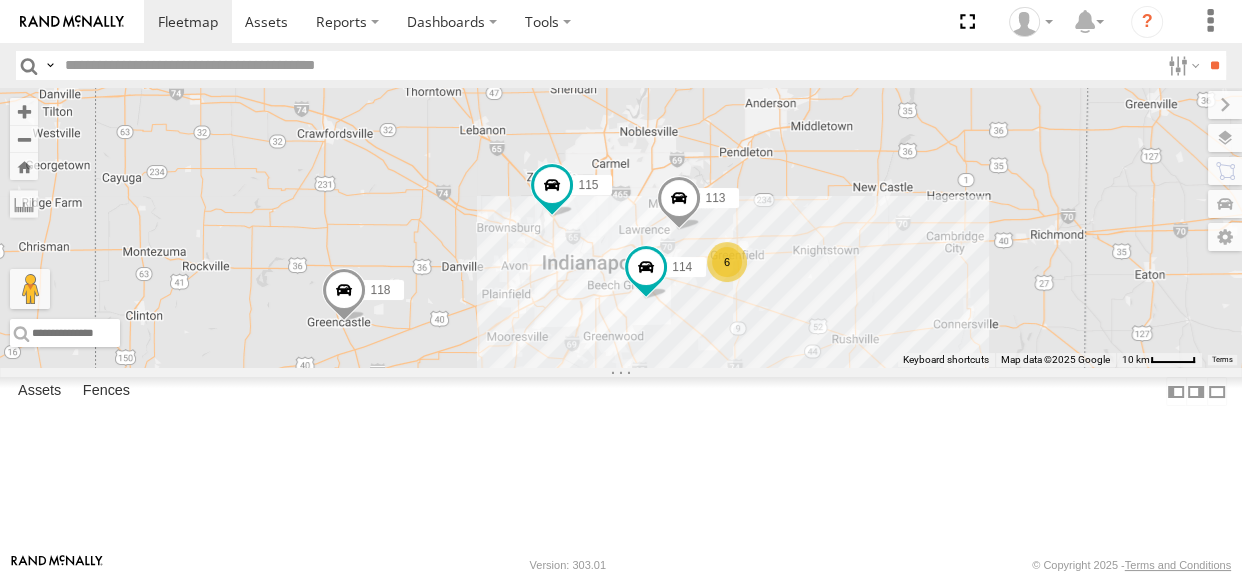 drag, startPoint x: 1036, startPoint y: 315, endPoint x: 1018, endPoint y: 313, distance: 18.110771 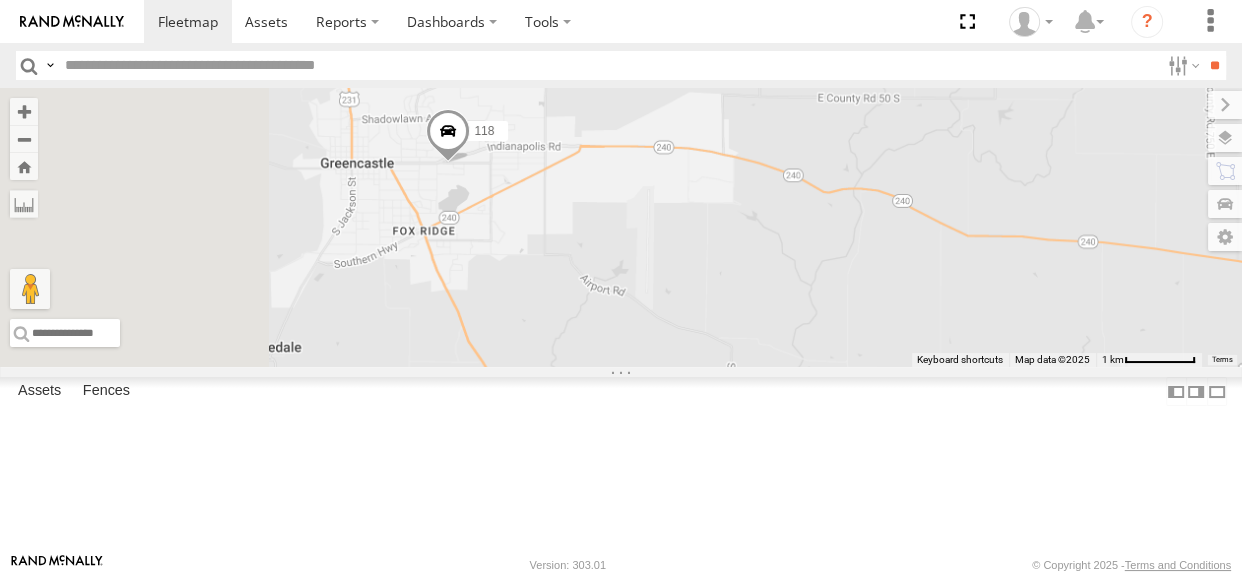 drag, startPoint x: 606, startPoint y: 381, endPoint x: 772, endPoint y: 410, distance: 168.5141 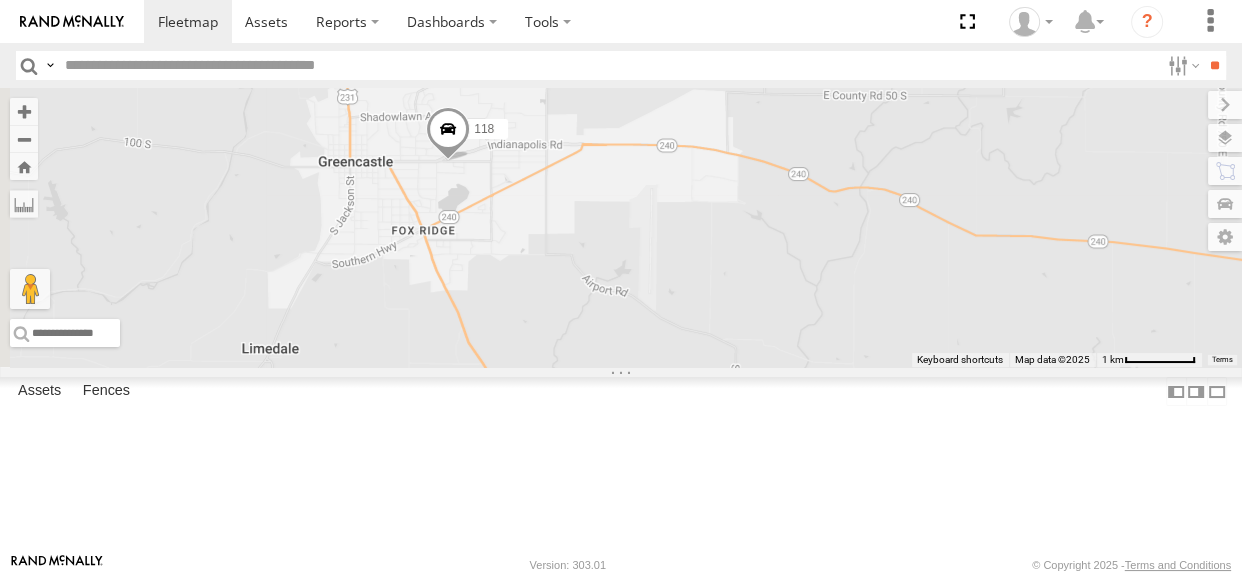 click at bounding box center (448, 134) 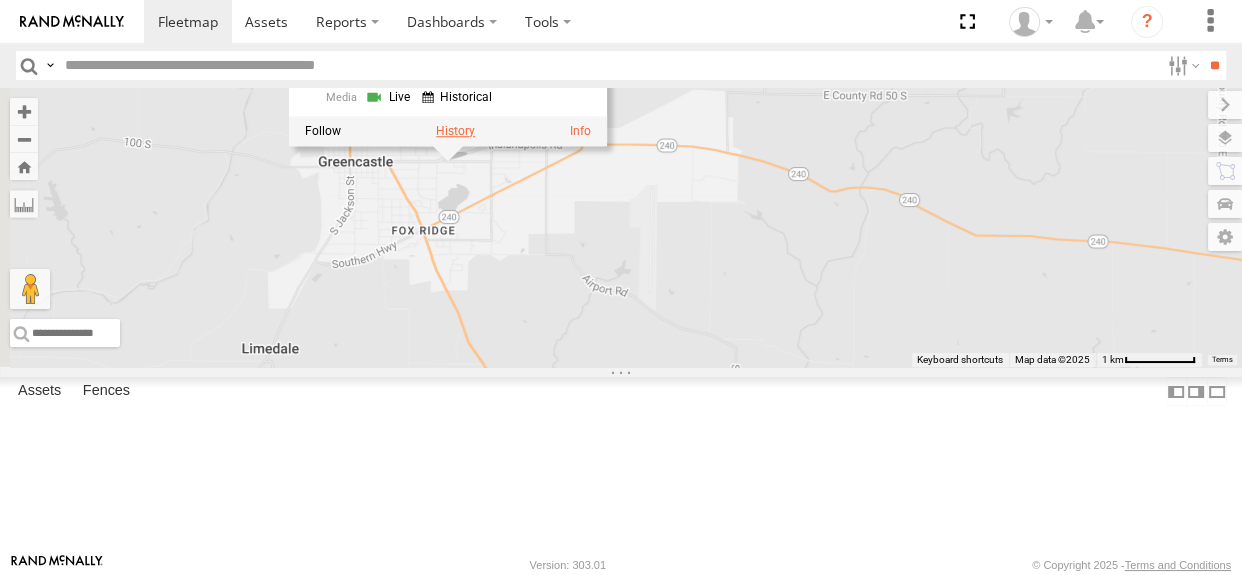 click at bounding box center (455, 131) 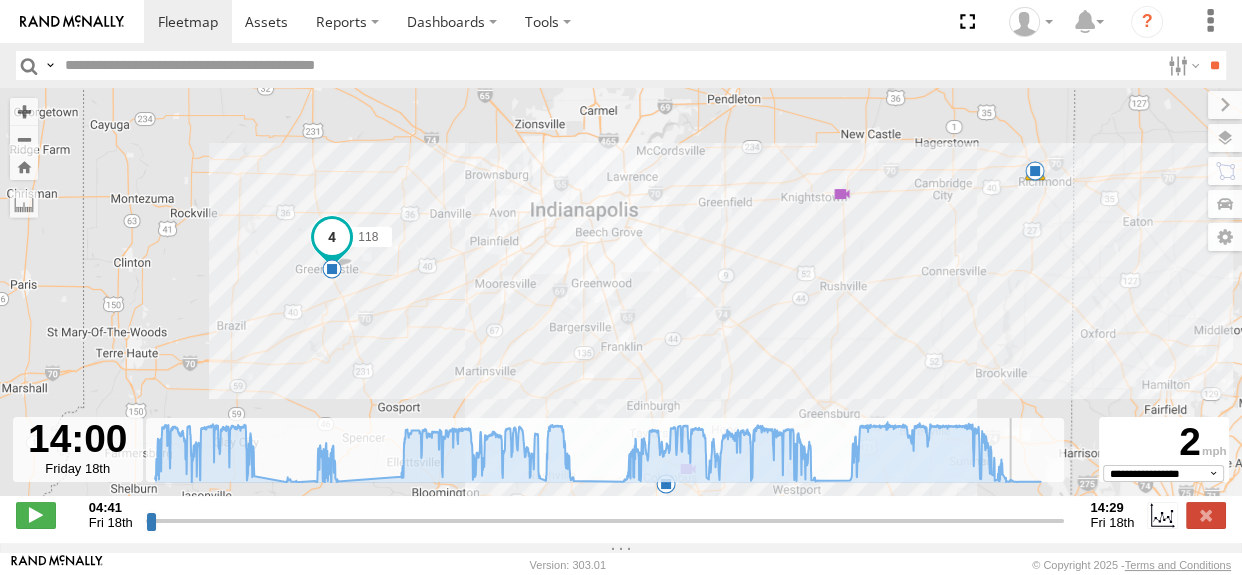 drag, startPoint x: 151, startPoint y: 533, endPoint x: 1013, endPoint y: 519, distance: 862.1137 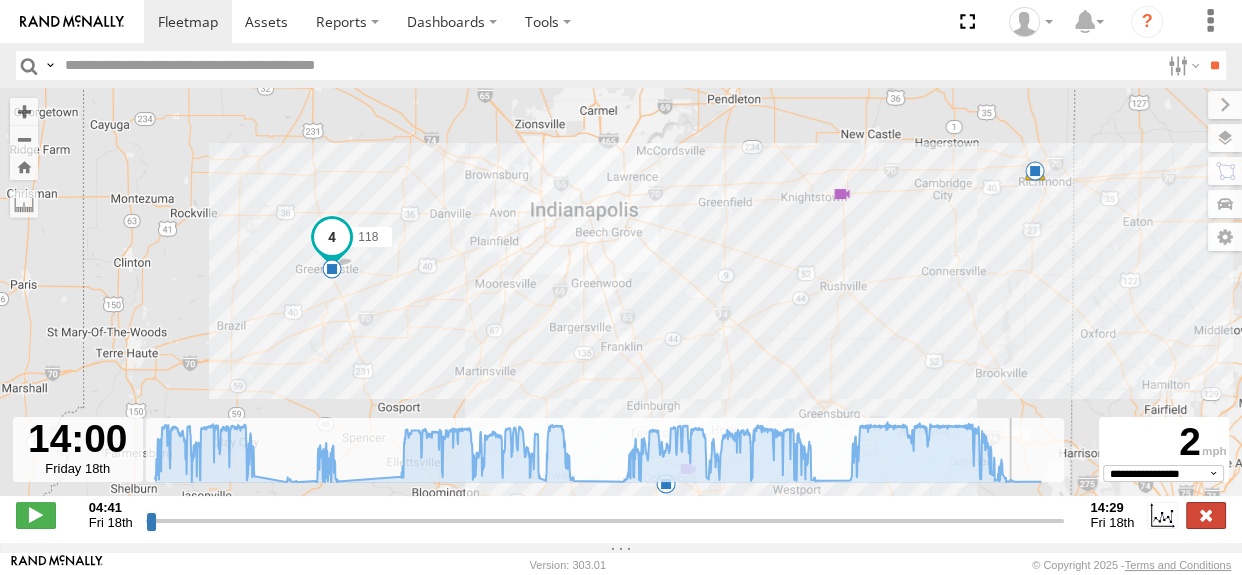 click at bounding box center [1206, 515] 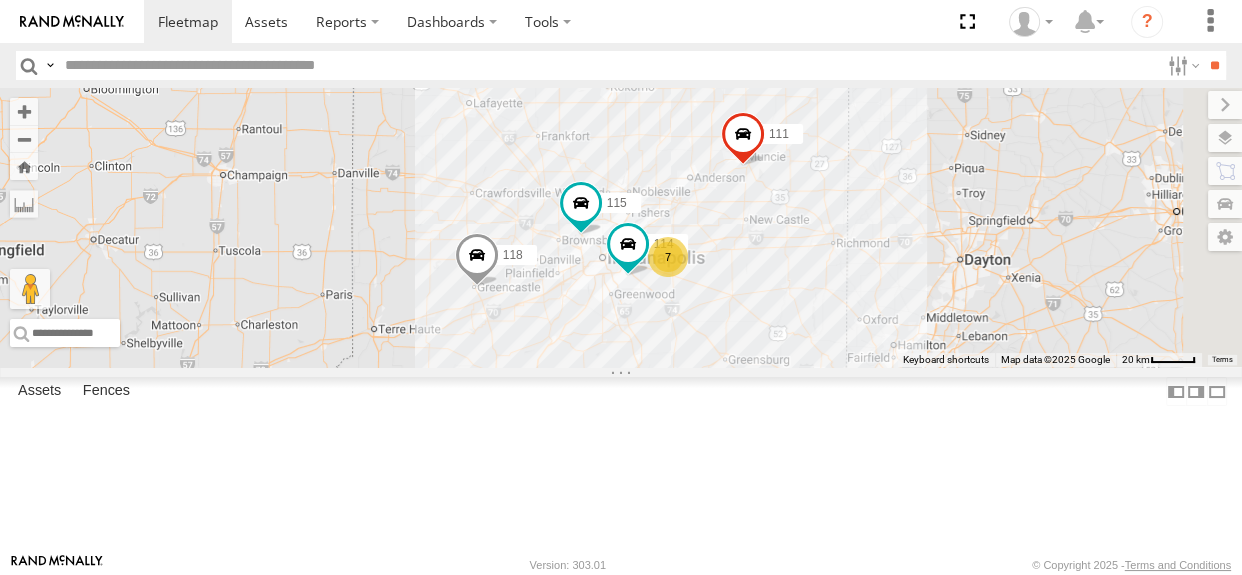 drag, startPoint x: 1032, startPoint y: 420, endPoint x: 866, endPoint y: 401, distance: 167.08382 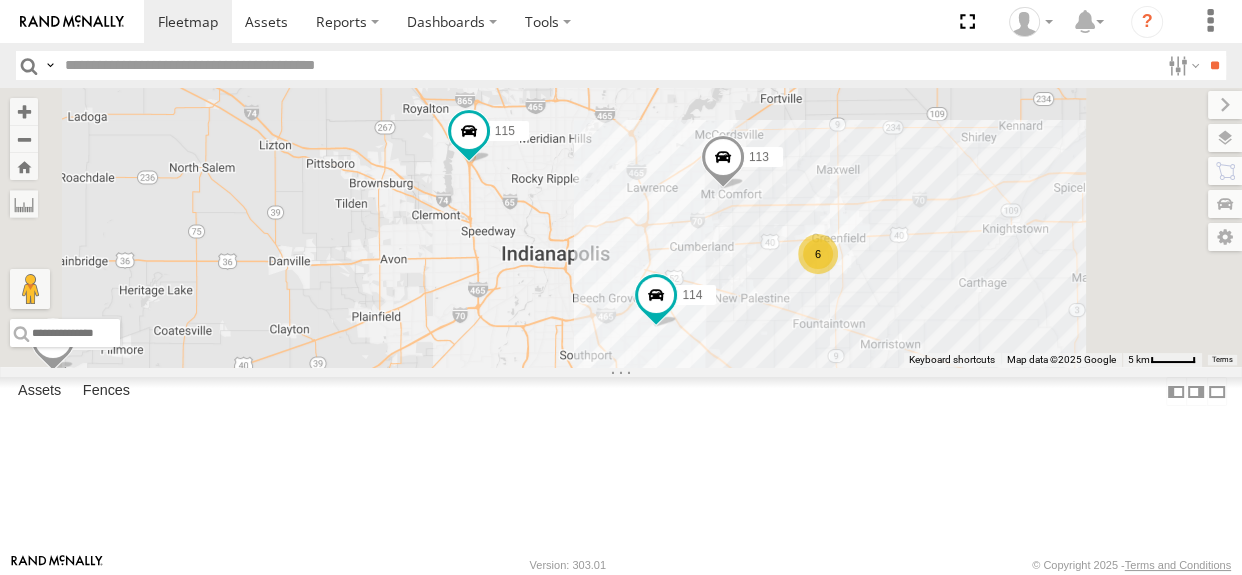 drag, startPoint x: 958, startPoint y: 350, endPoint x: 910, endPoint y: 450, distance: 110.92339 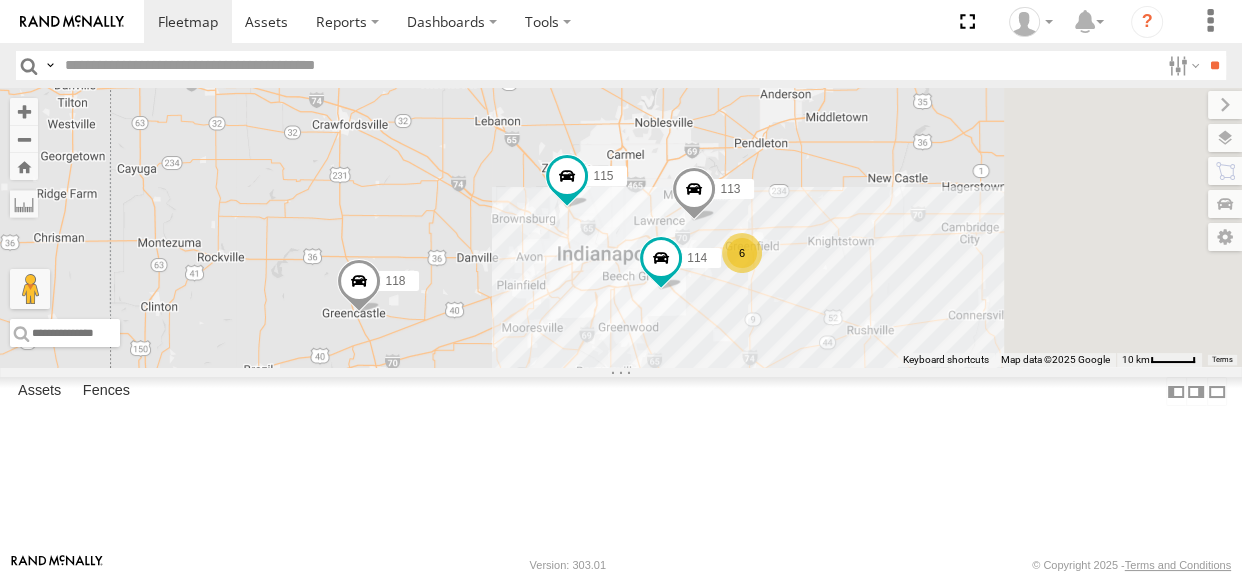 drag, startPoint x: 1116, startPoint y: 421, endPoint x: 1070, endPoint y: 363, distance: 74.02702 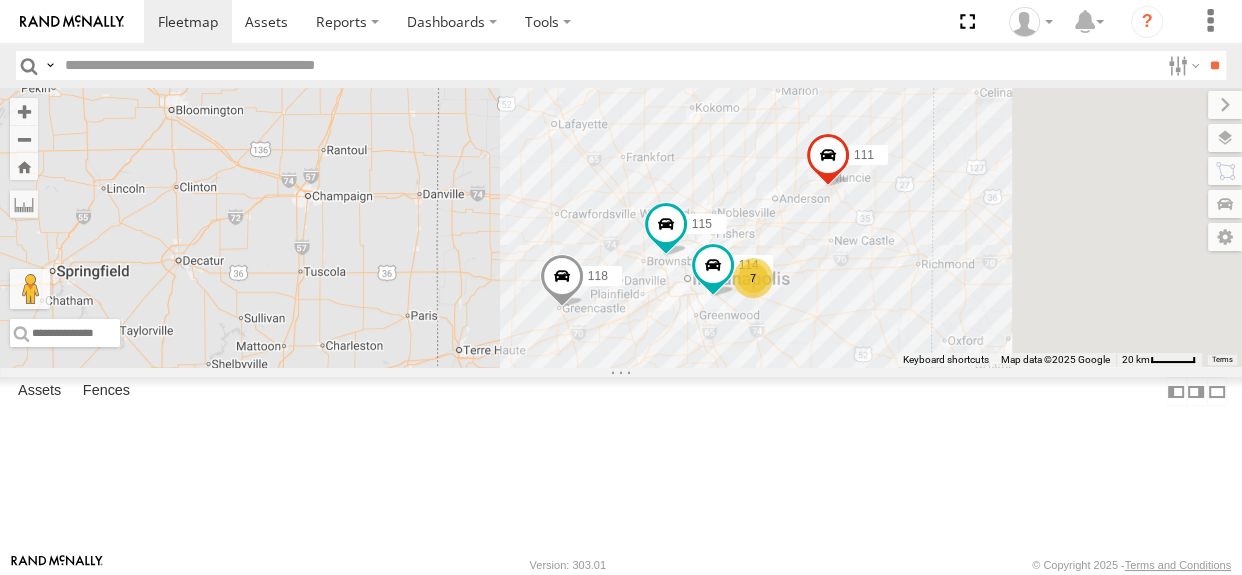 drag, startPoint x: 1061, startPoint y: 370, endPoint x: 1029, endPoint y: 385, distance: 35.341194 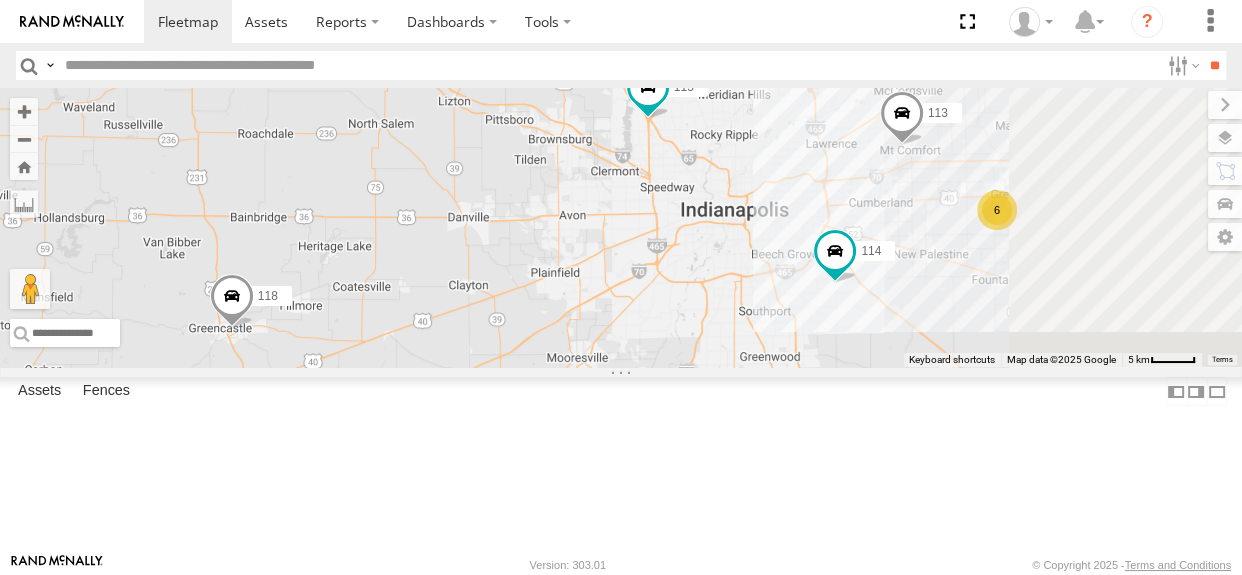 drag, startPoint x: 859, startPoint y: 333, endPoint x: 836, endPoint y: 298, distance: 41.880783 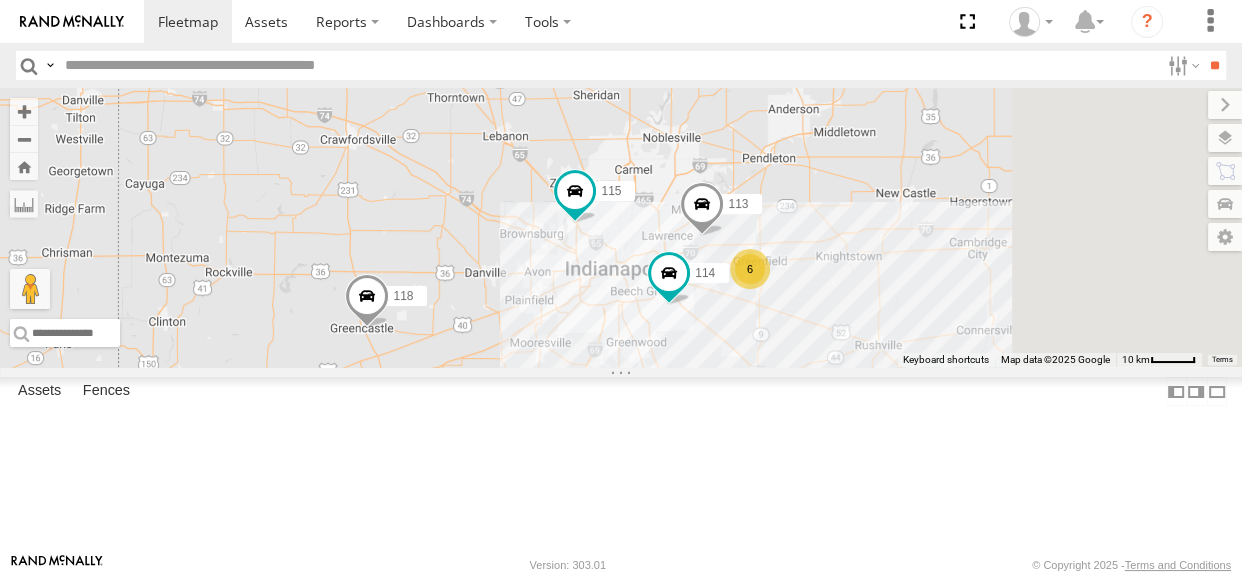 drag, startPoint x: 802, startPoint y: 219, endPoint x: 759, endPoint y: 280, distance: 74.63243 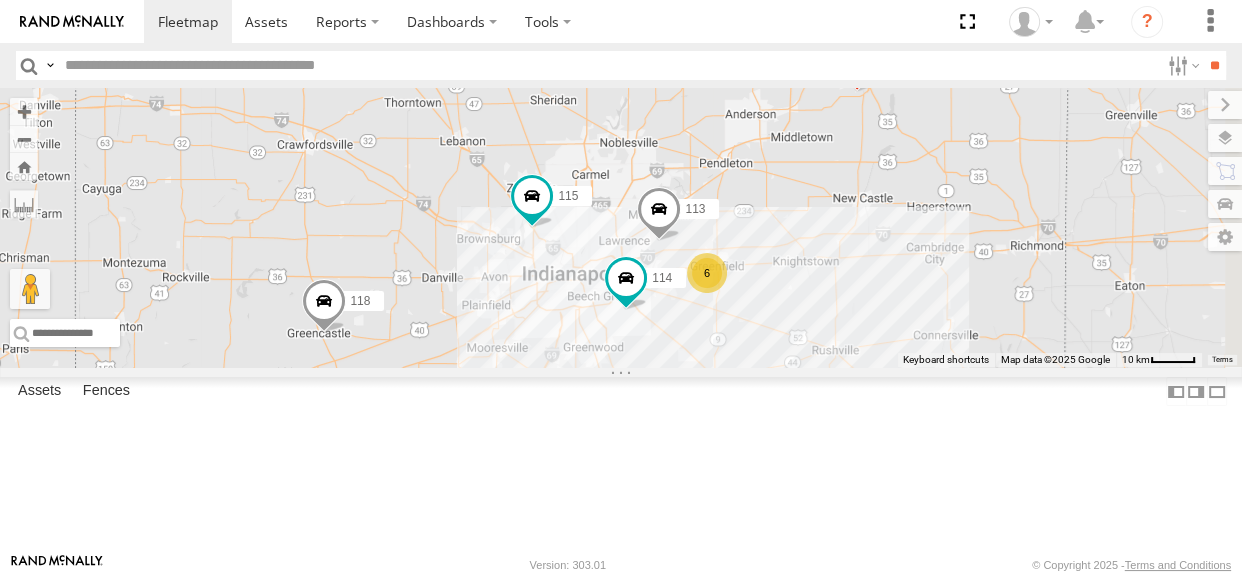 drag, startPoint x: 869, startPoint y: 320, endPoint x: 823, endPoint y: 325, distance: 46.270943 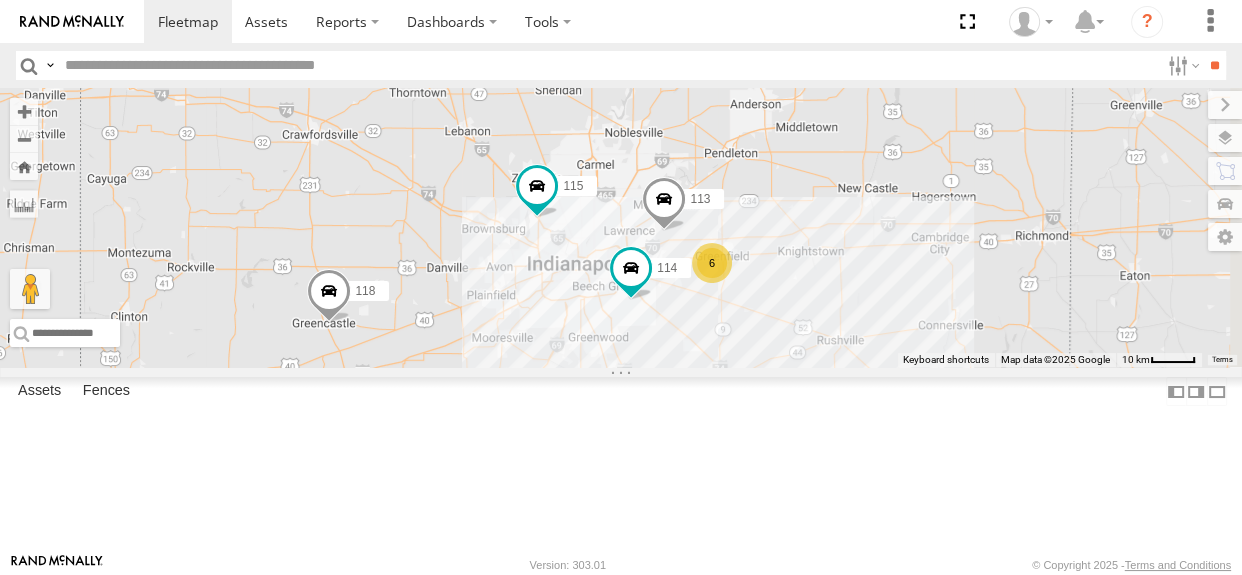 drag, startPoint x: 670, startPoint y: 395, endPoint x: 677, endPoint y: 383, distance: 13.892444 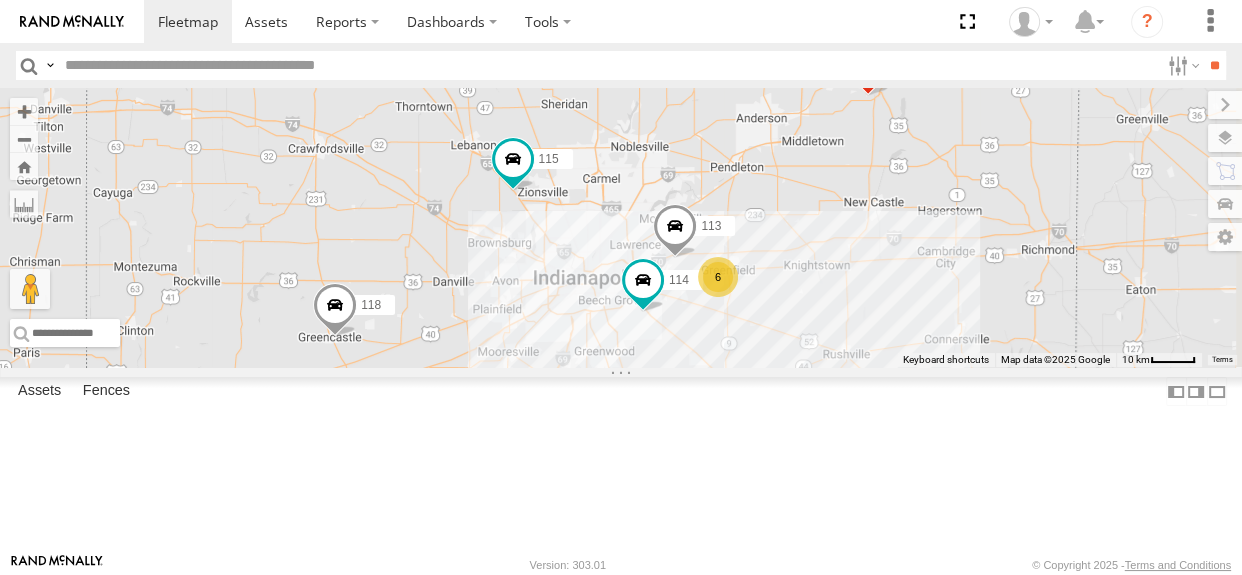 drag, startPoint x: 859, startPoint y: 339, endPoint x: 839, endPoint y: 325, distance: 24.41311 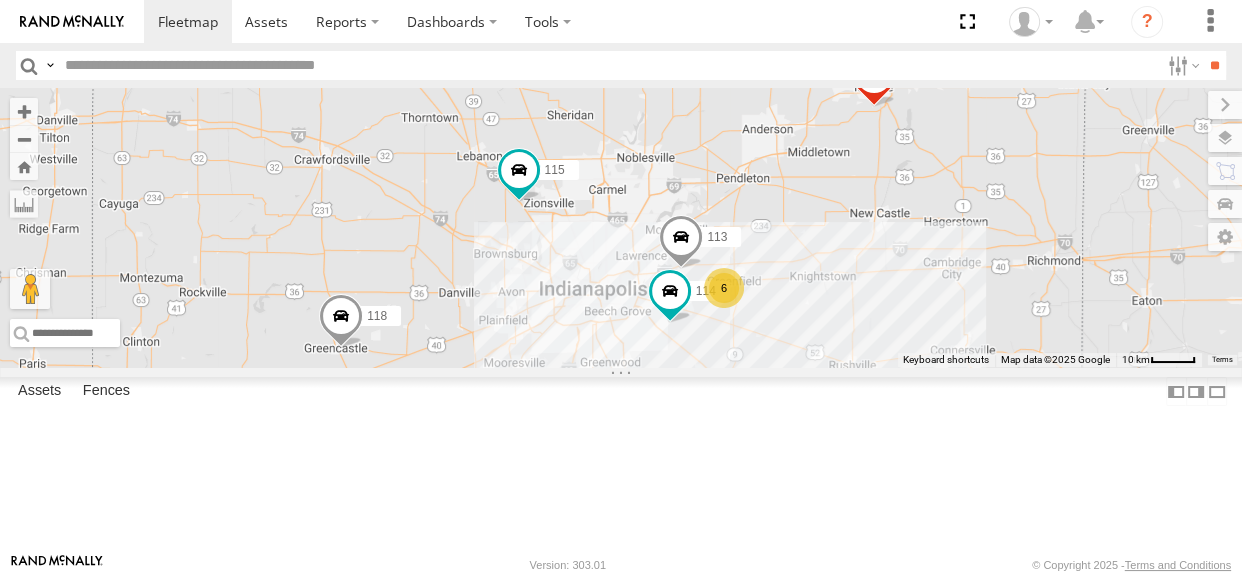 drag, startPoint x: 1002, startPoint y: 289, endPoint x: 1010, endPoint y: 301, distance: 14.422205 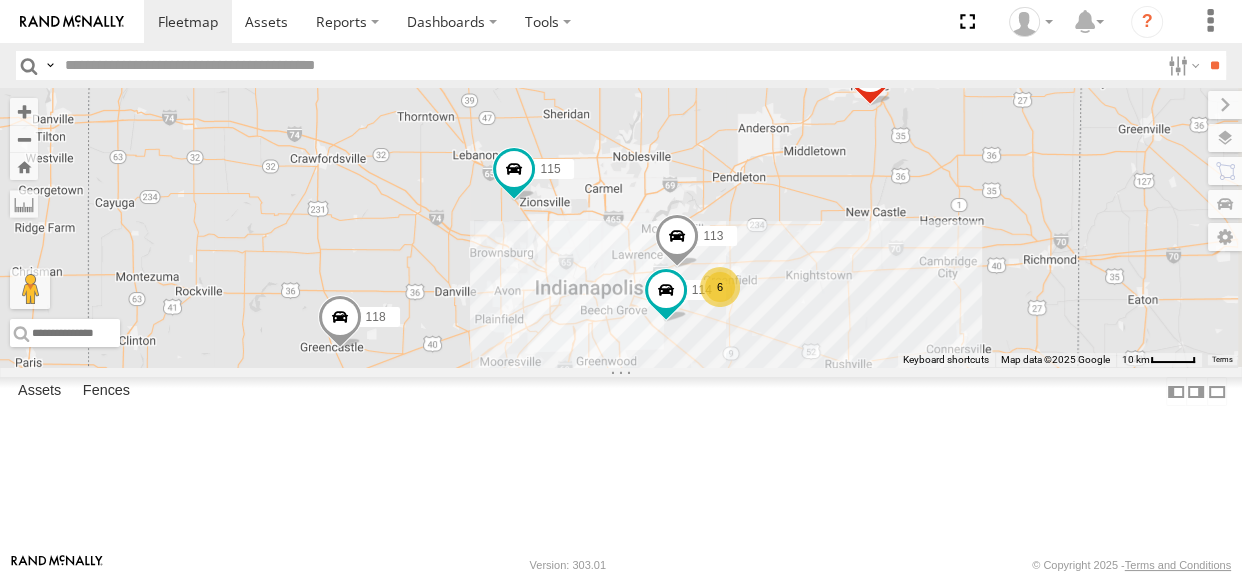 click on "114 118 115 111 113 6" at bounding box center [621, 227] 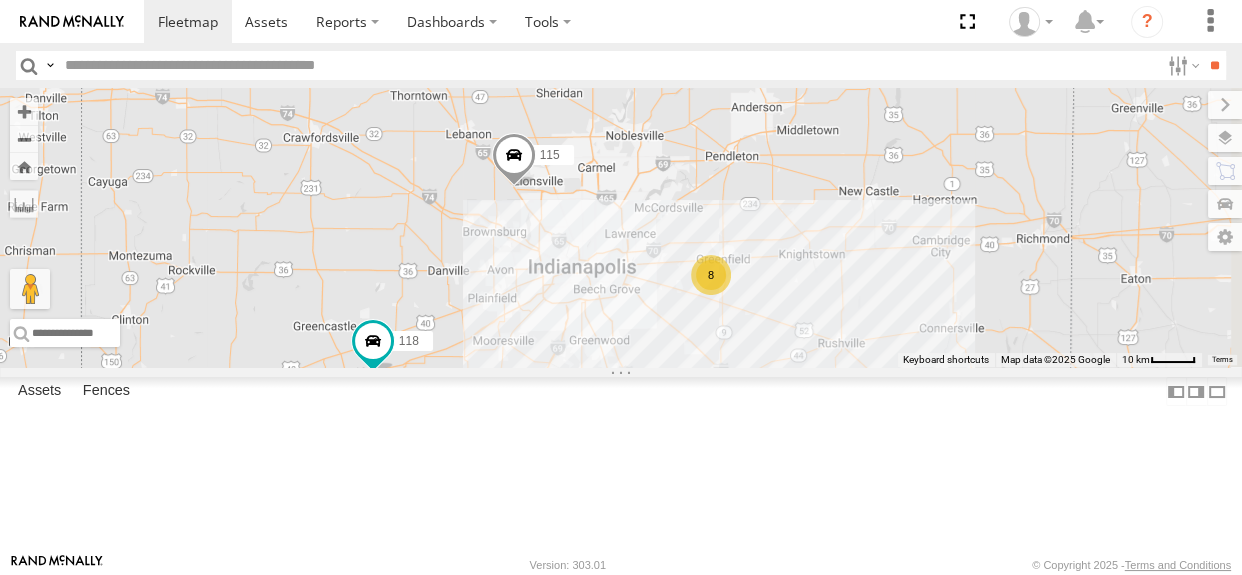 drag, startPoint x: 856, startPoint y: 328, endPoint x: 830, endPoint y: 315, distance: 29.068884 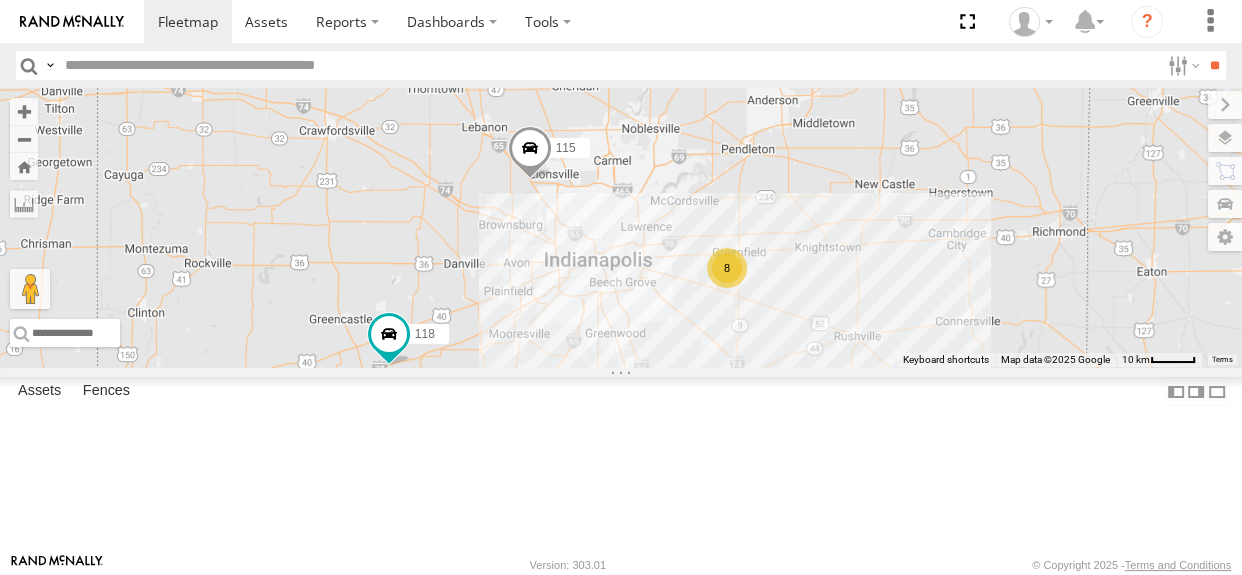 drag, startPoint x: 829, startPoint y: 312, endPoint x: 849, endPoint y: 307, distance: 20.615528 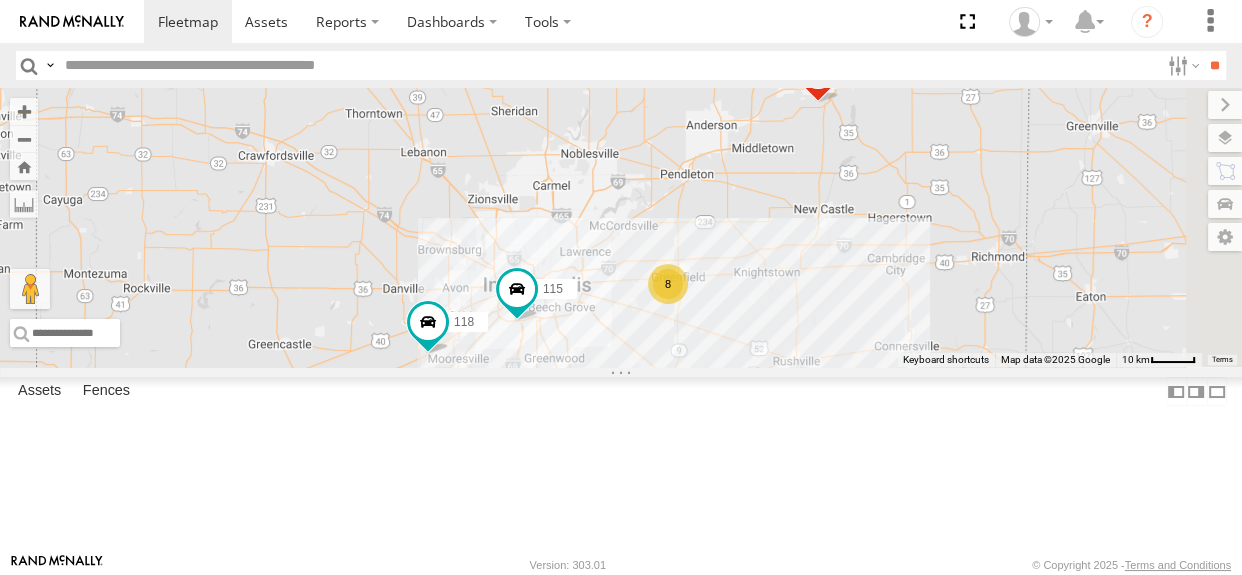 drag, startPoint x: 895, startPoint y: 341, endPoint x: 891, endPoint y: 307, distance: 34.234486 